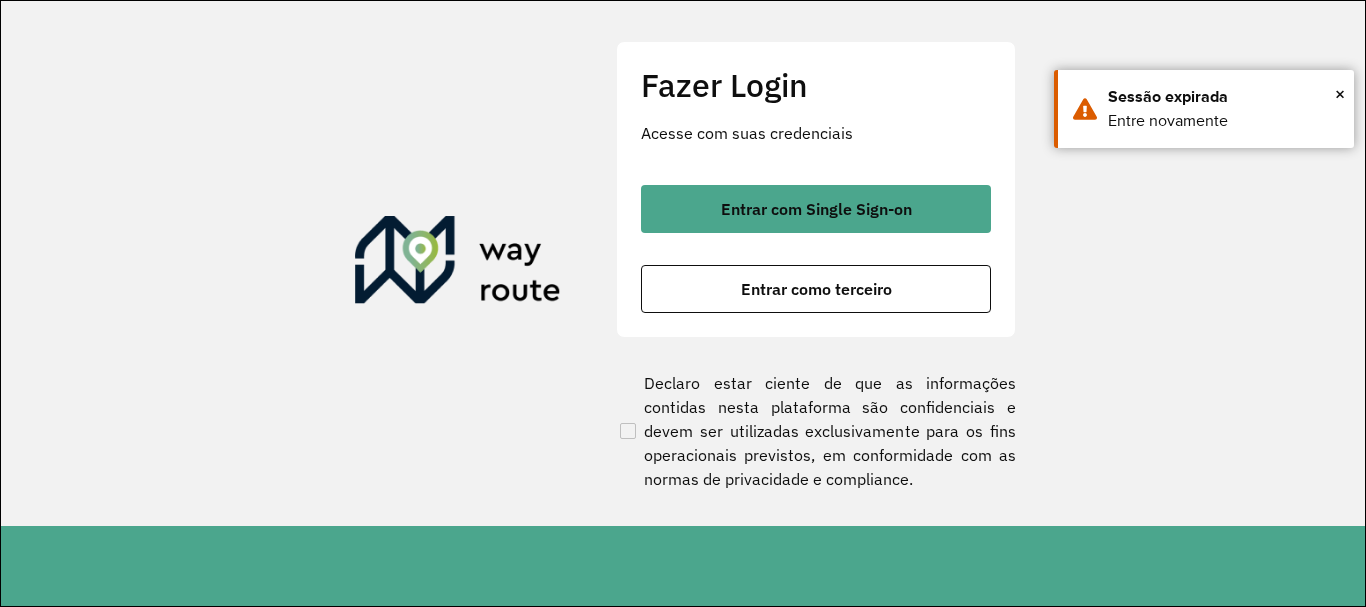 scroll, scrollTop: 0, scrollLeft: 0, axis: both 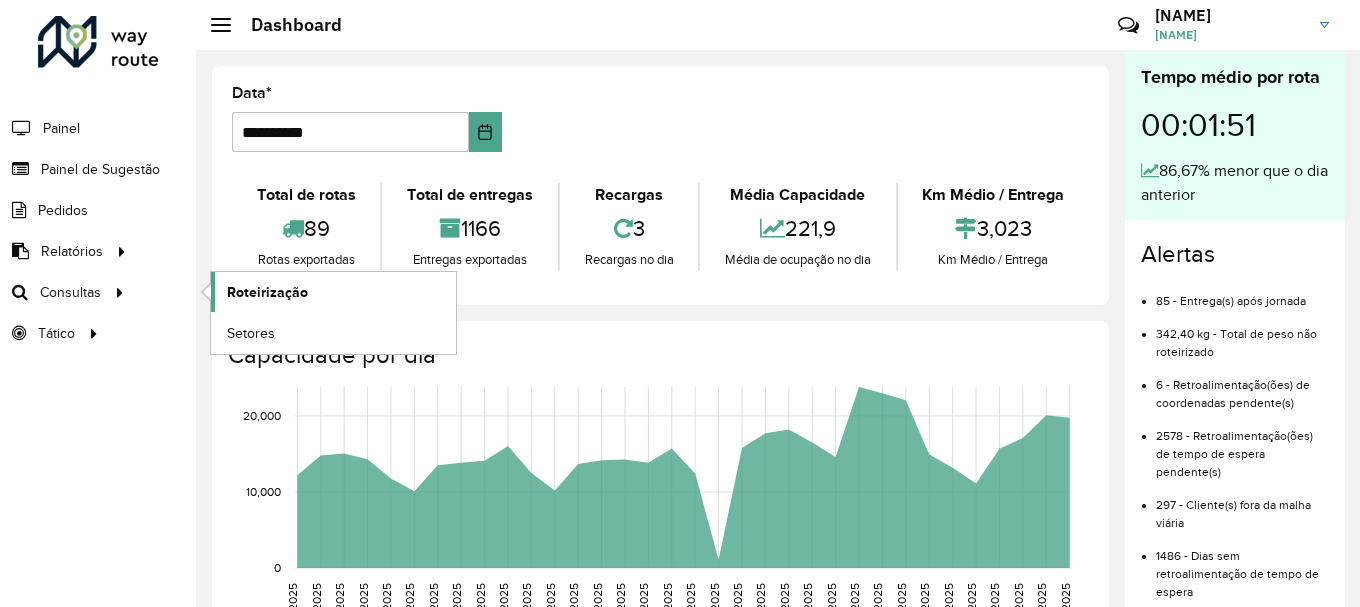 click on "Roteirização" 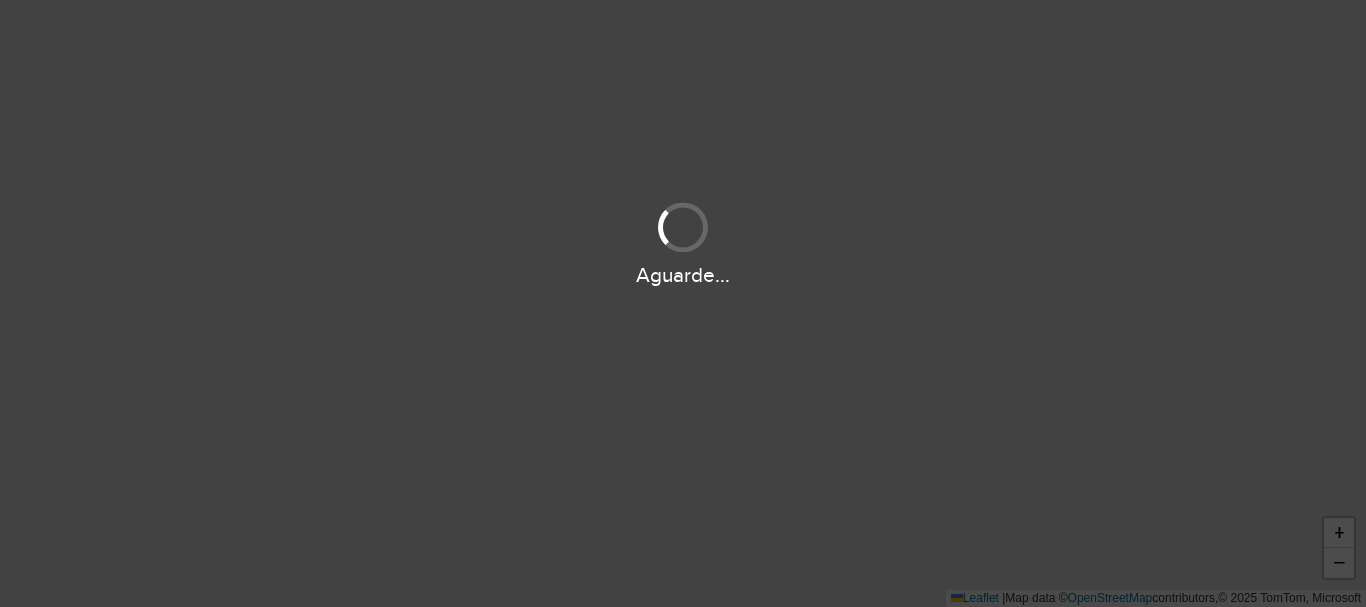 scroll, scrollTop: 0, scrollLeft: 0, axis: both 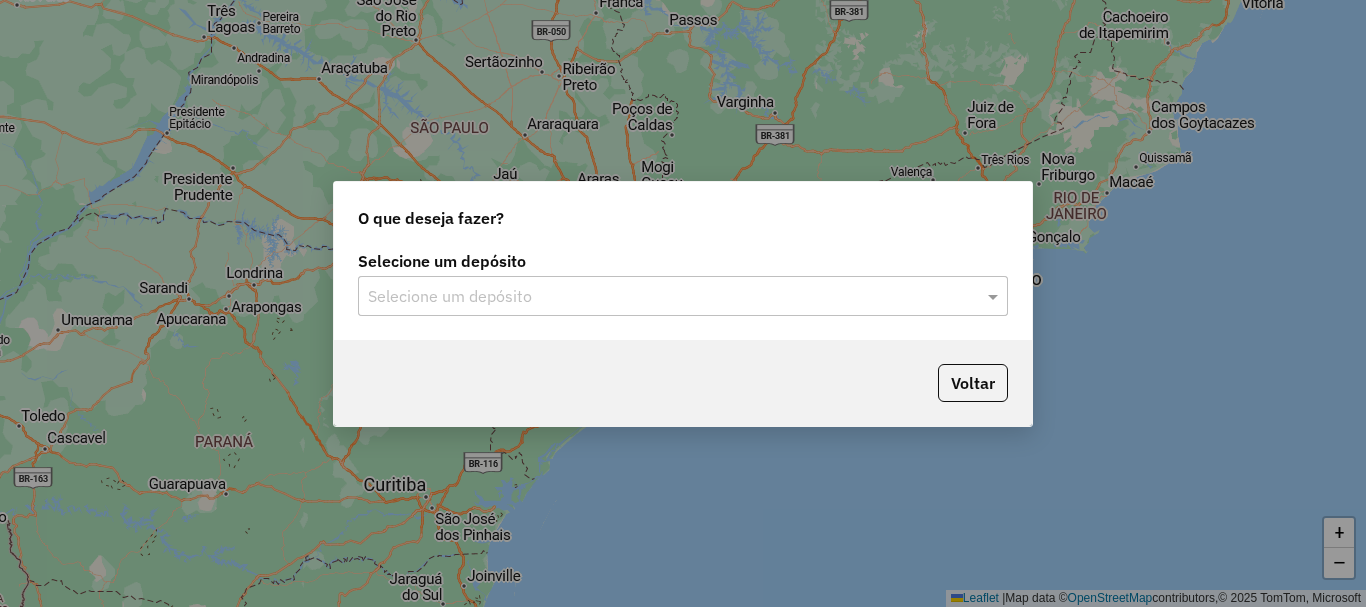 click 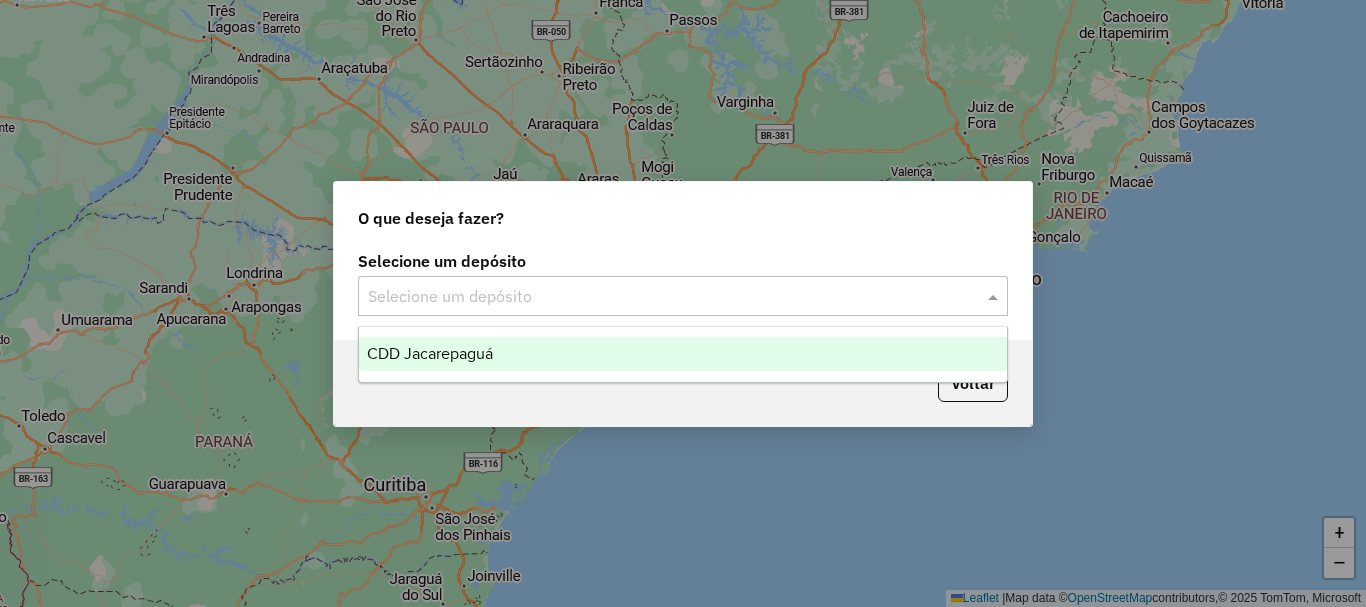 click on "CDD Jacarepaguá" at bounding box center (683, 354) 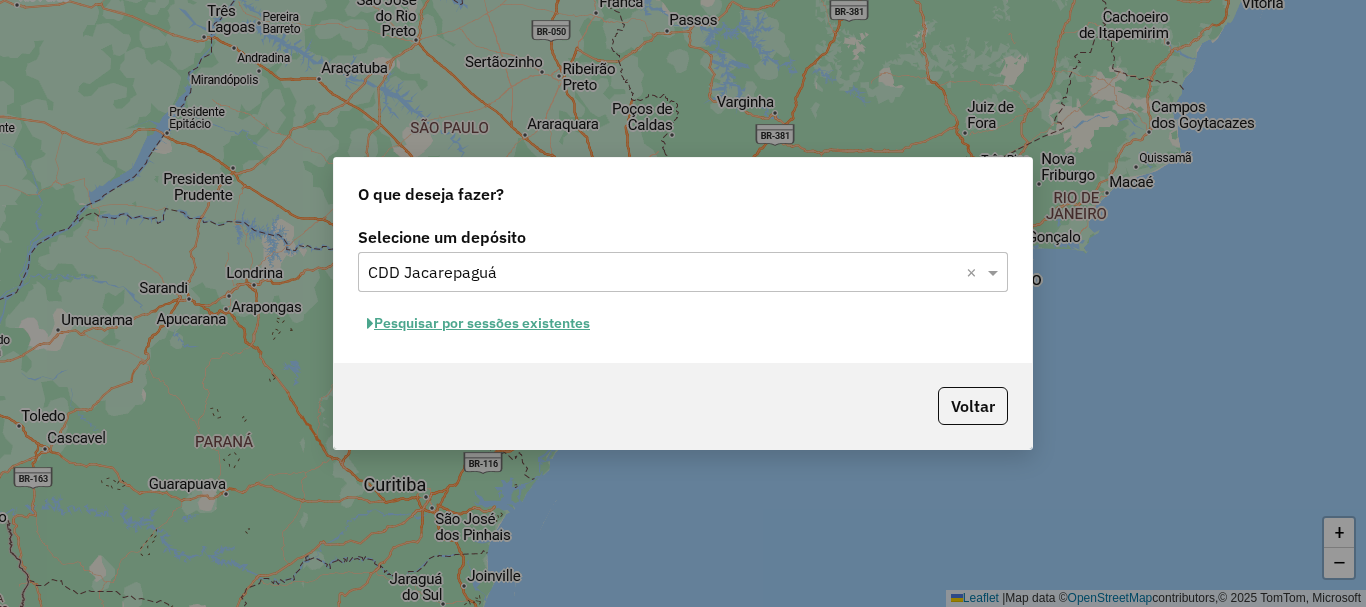 click on "Pesquisar por sessões existentes" 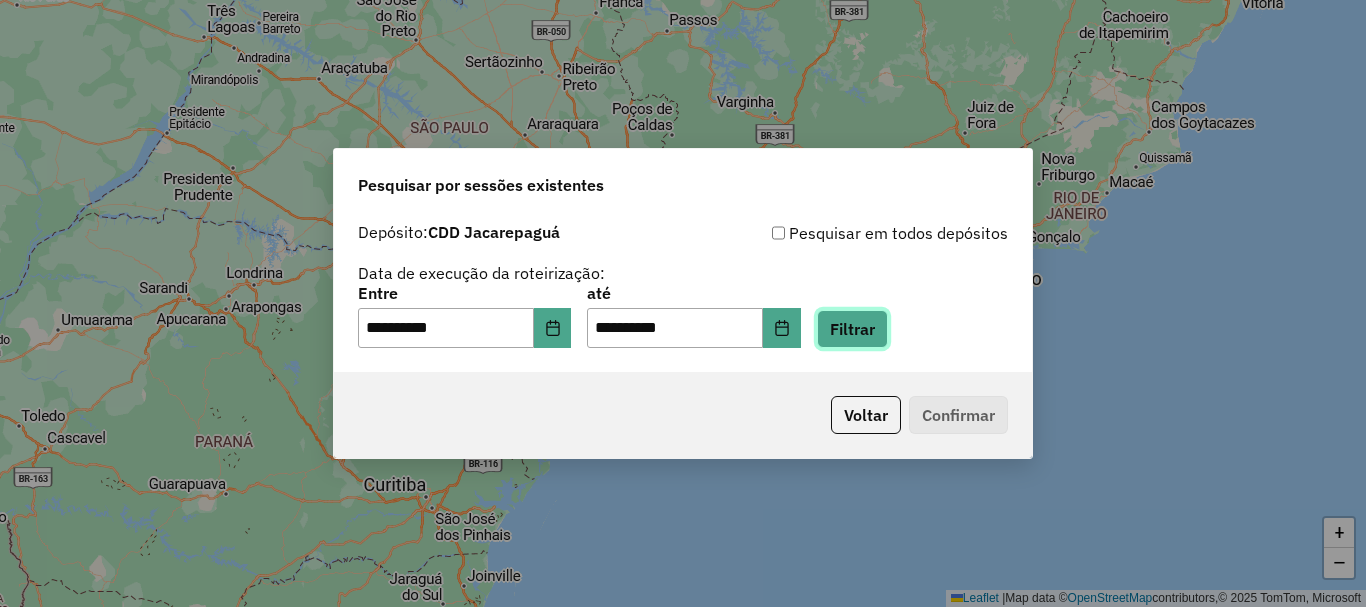 click on "Filtrar" 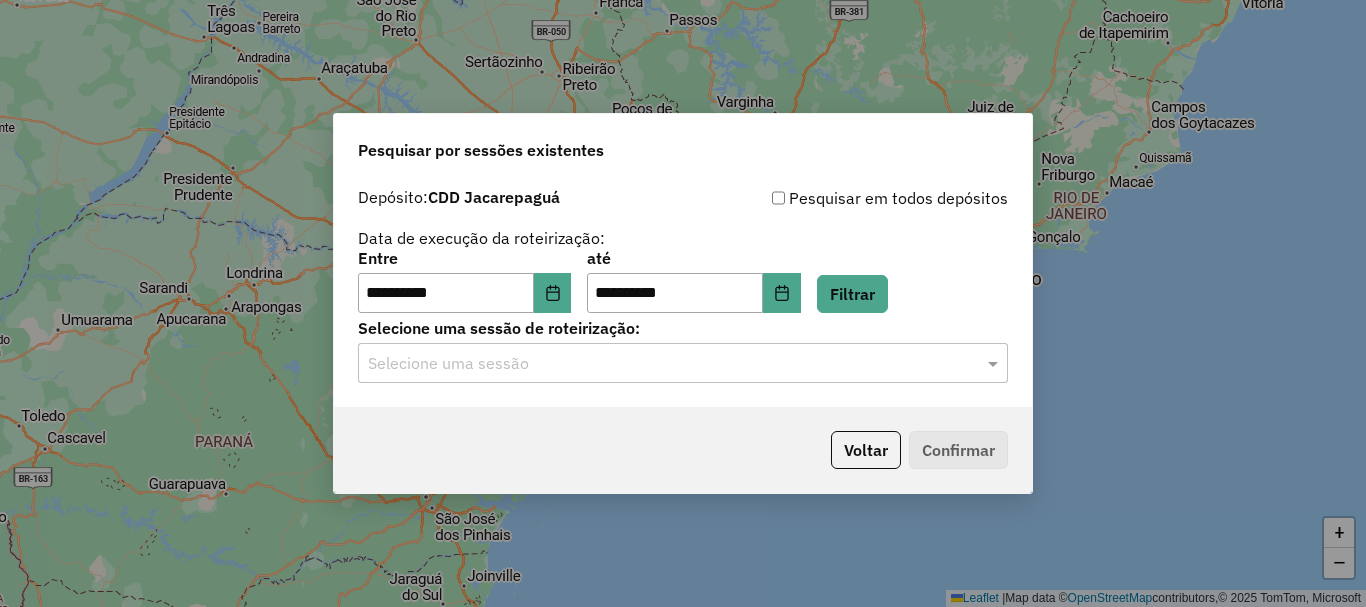 click on "**********" at bounding box center (683, 303) 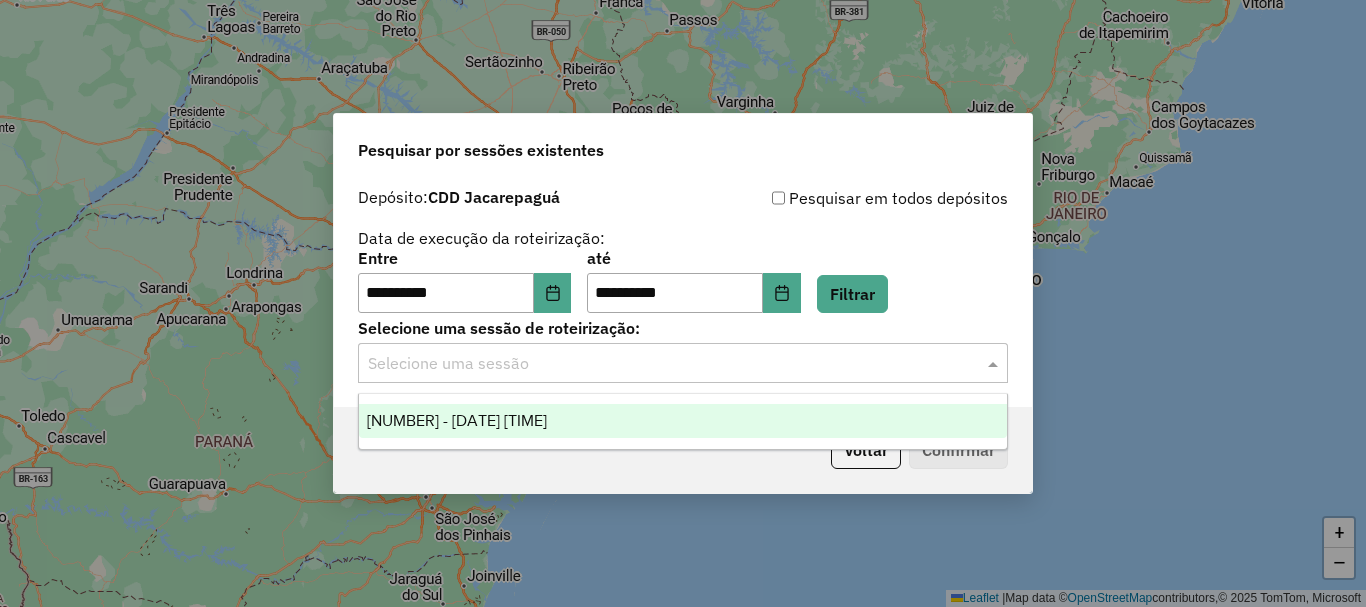 click on "1226272 - 08/08/2025 19:30" at bounding box center [457, 420] 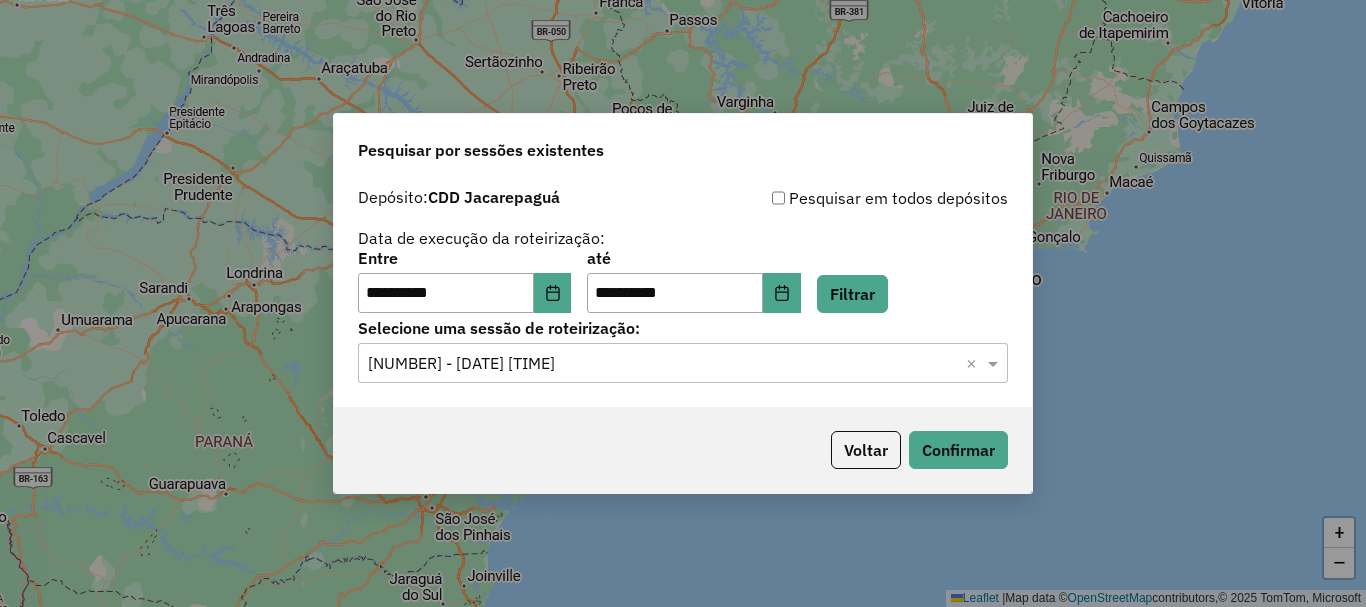 click on "Voltar   Confirmar" 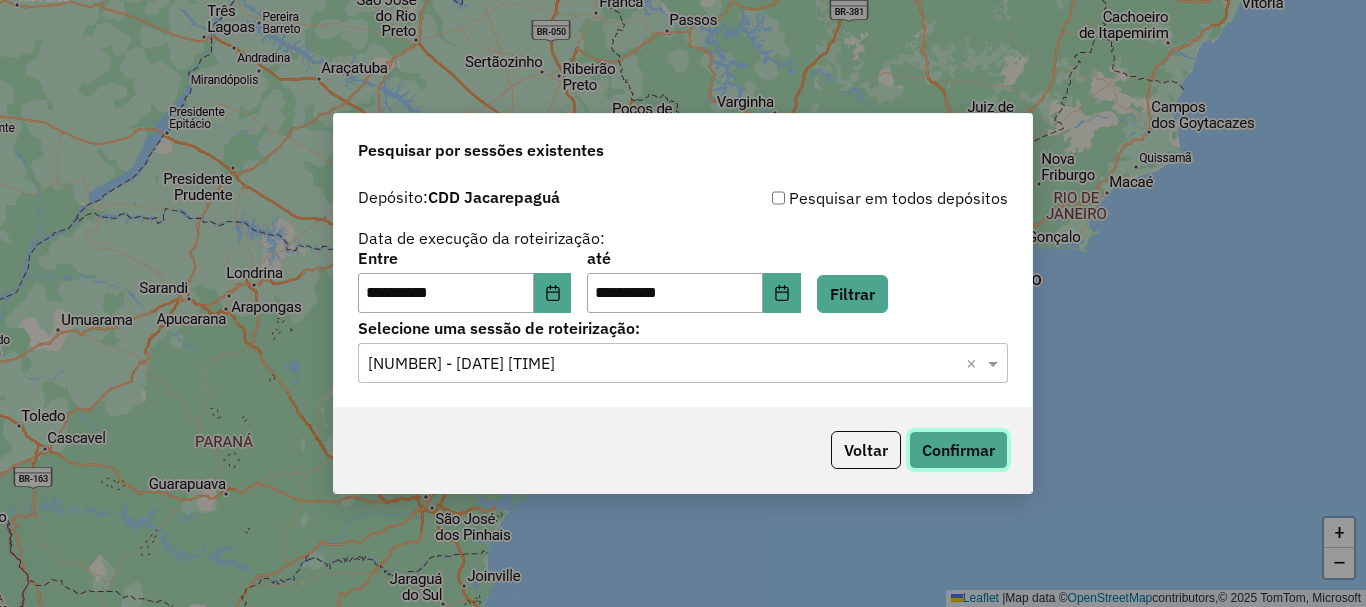 click on "Confirmar" 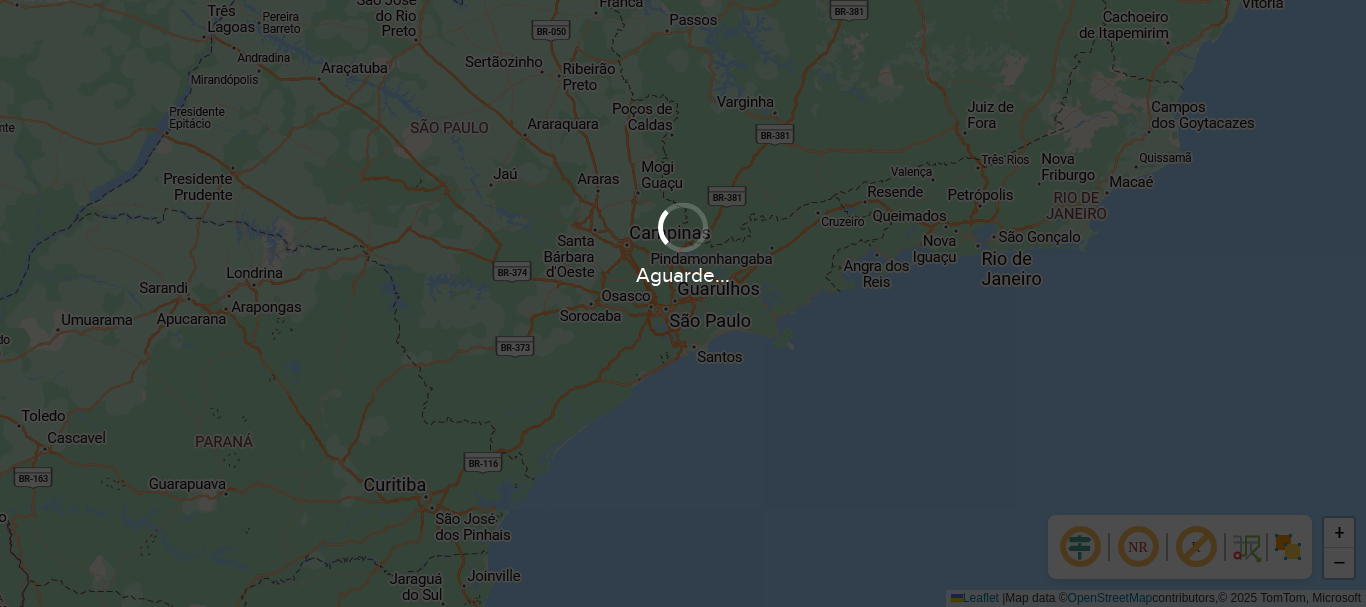 scroll, scrollTop: 0, scrollLeft: 0, axis: both 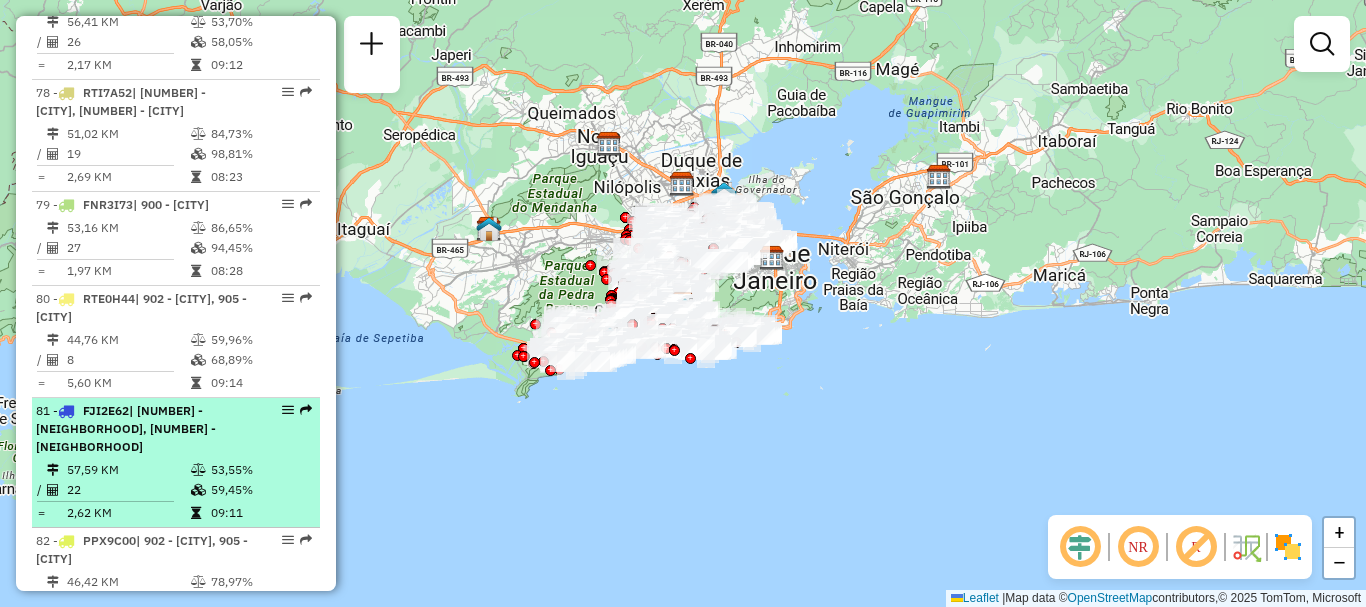 click on "| [NUMBER] - [NEIGHBORHOOD], [NUMBER] - [NEIGHBORHOOD]" at bounding box center [126, 428] 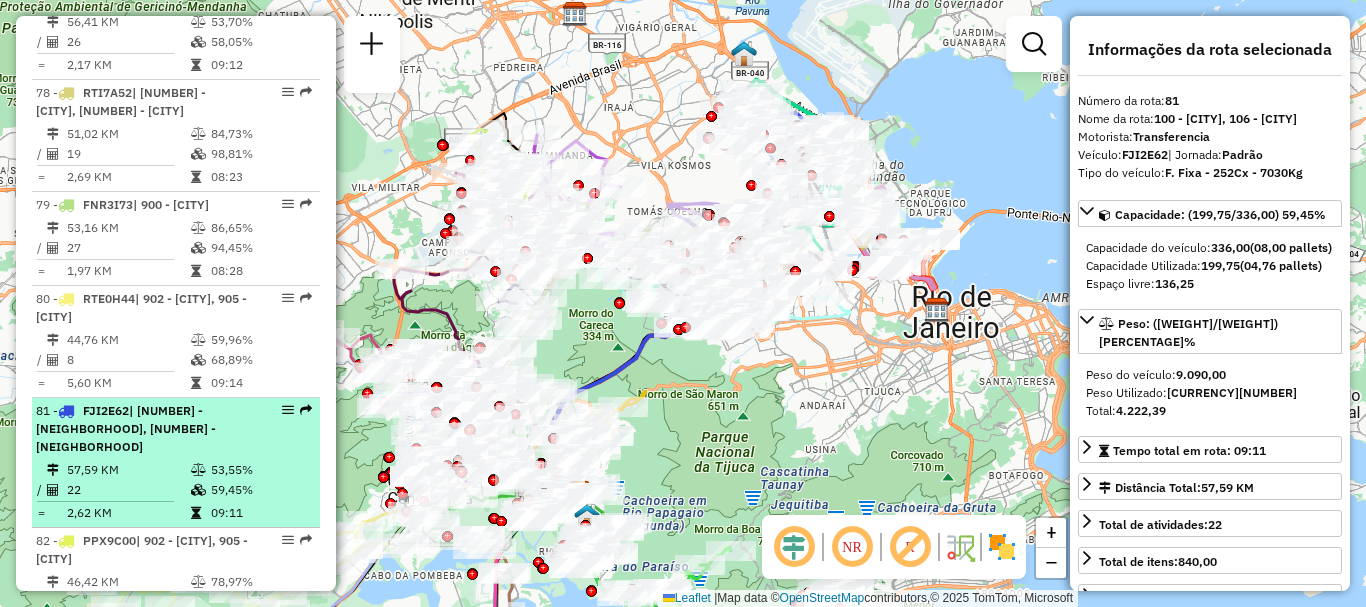 drag, startPoint x: 281, startPoint y: 310, endPoint x: 257, endPoint y: 294, distance: 28.84441 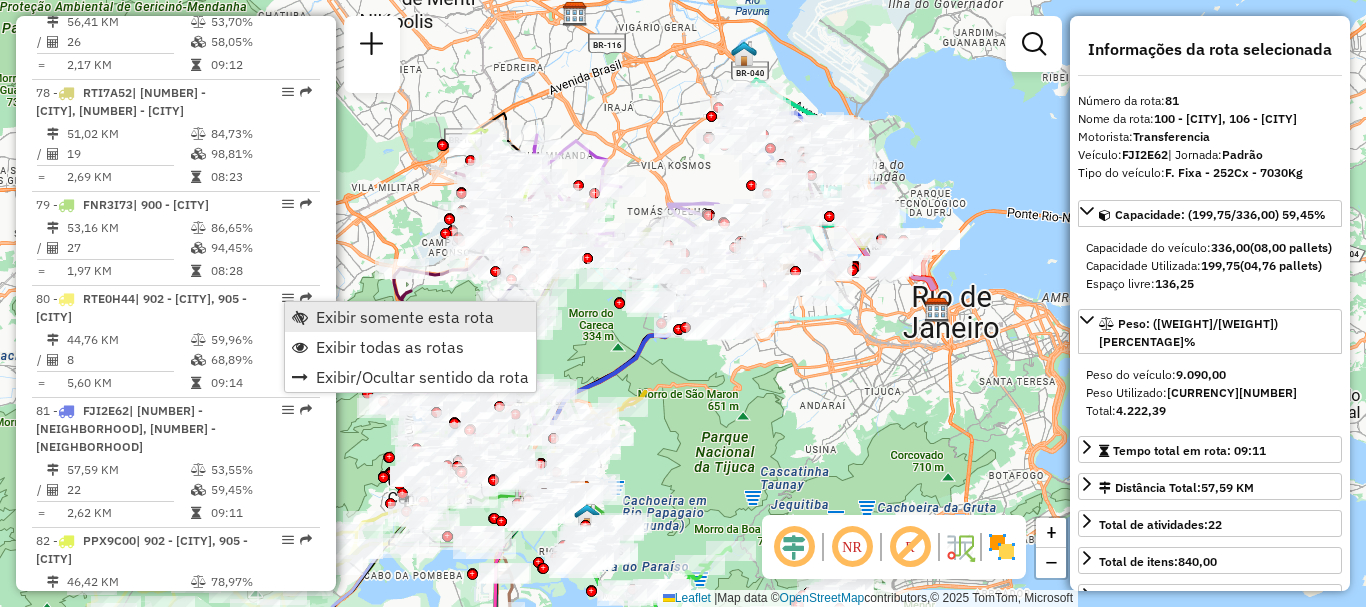 click on "Exibir somente esta rota" at bounding box center [405, 317] 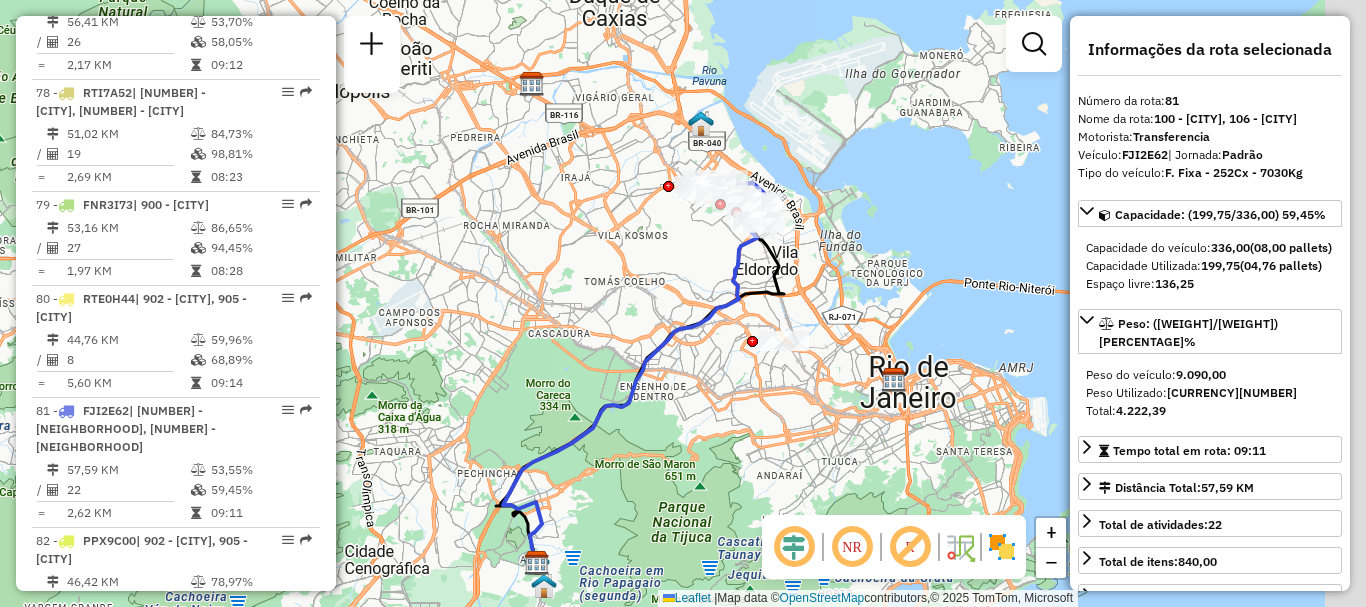drag, startPoint x: 711, startPoint y: 185, endPoint x: 645, endPoint y: 275, distance: 111.60645 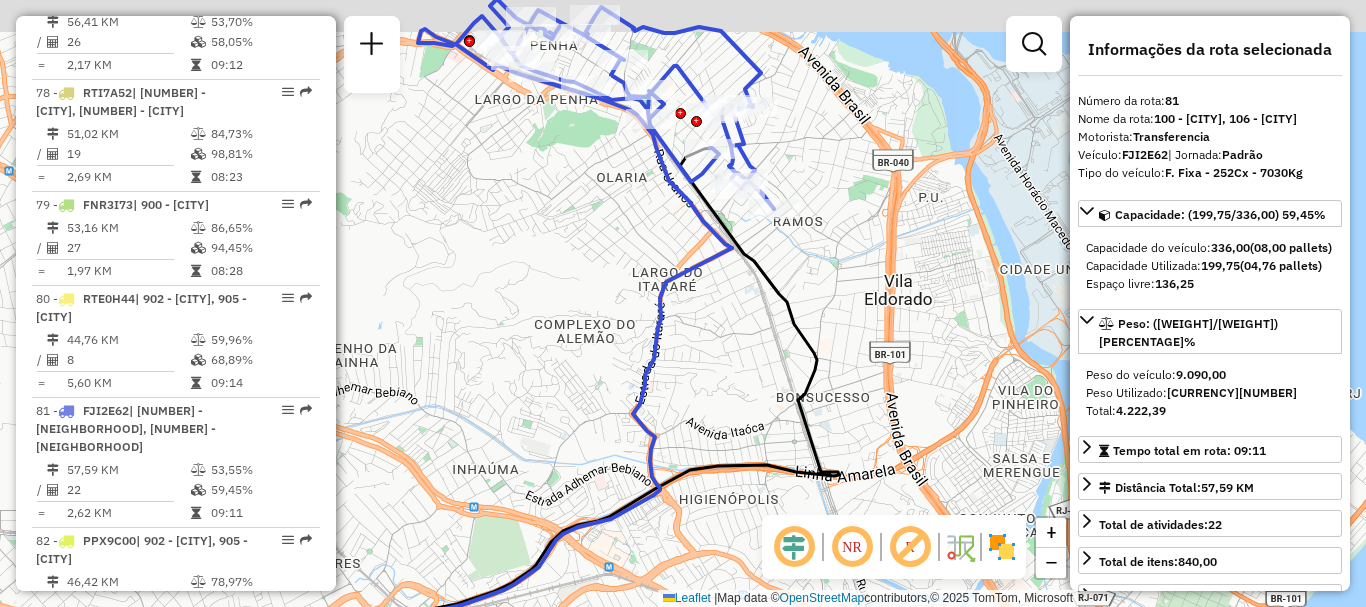 drag, startPoint x: 664, startPoint y: 181, endPoint x: 724, endPoint y: 227, distance: 75.60423 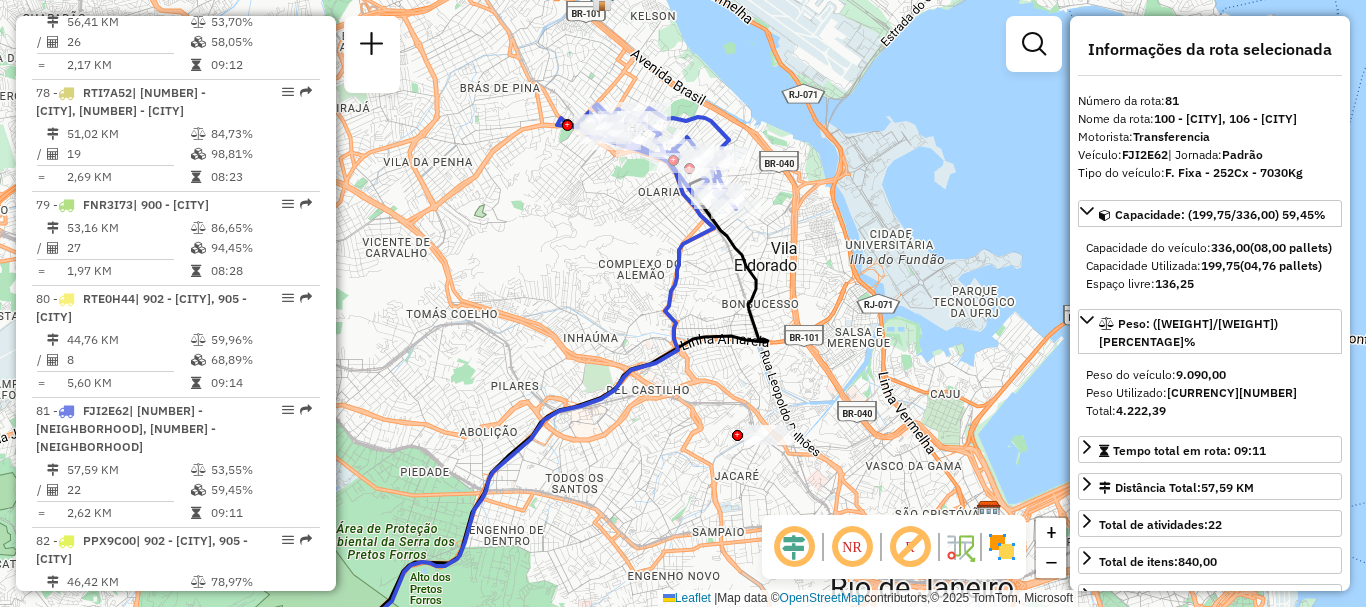 scroll, scrollTop: 10141, scrollLeft: 0, axis: vertical 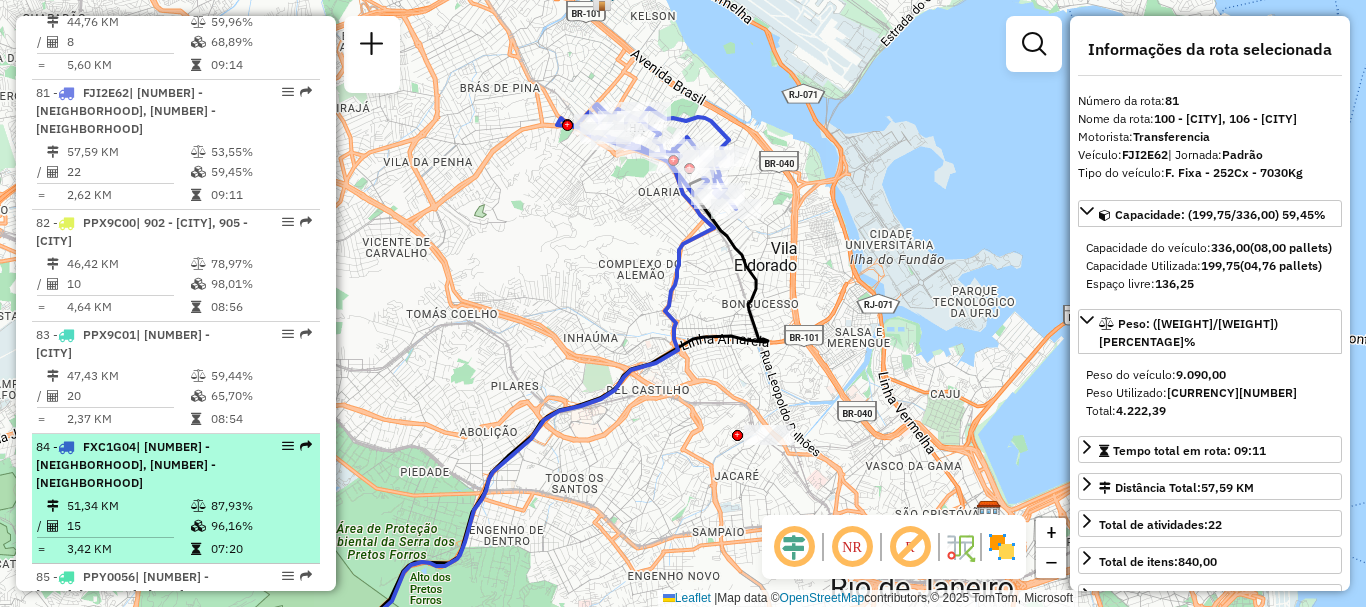 click on "84 - FXC1G04 | 901 - [CITY], 902 - [CITY]" at bounding box center [142, 465] 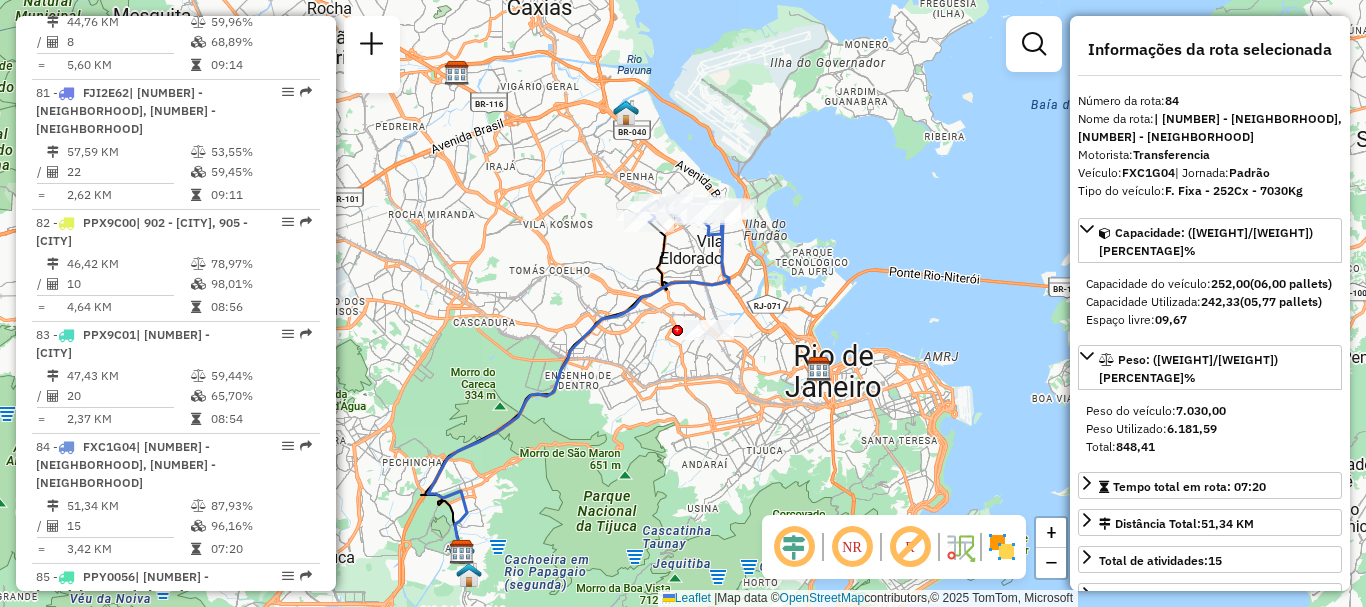 drag, startPoint x: 763, startPoint y: 173, endPoint x: 660, endPoint y: 248, distance: 127.41271 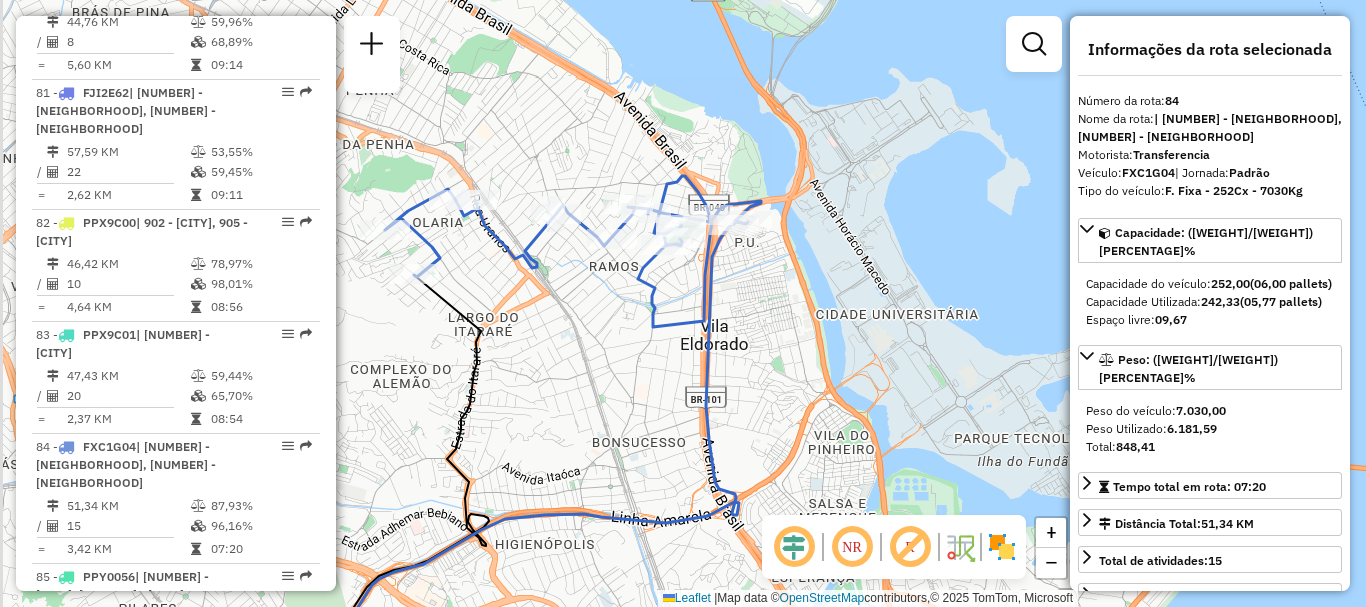 drag, startPoint x: 715, startPoint y: 225, endPoint x: 721, endPoint y: 291, distance: 66.27216 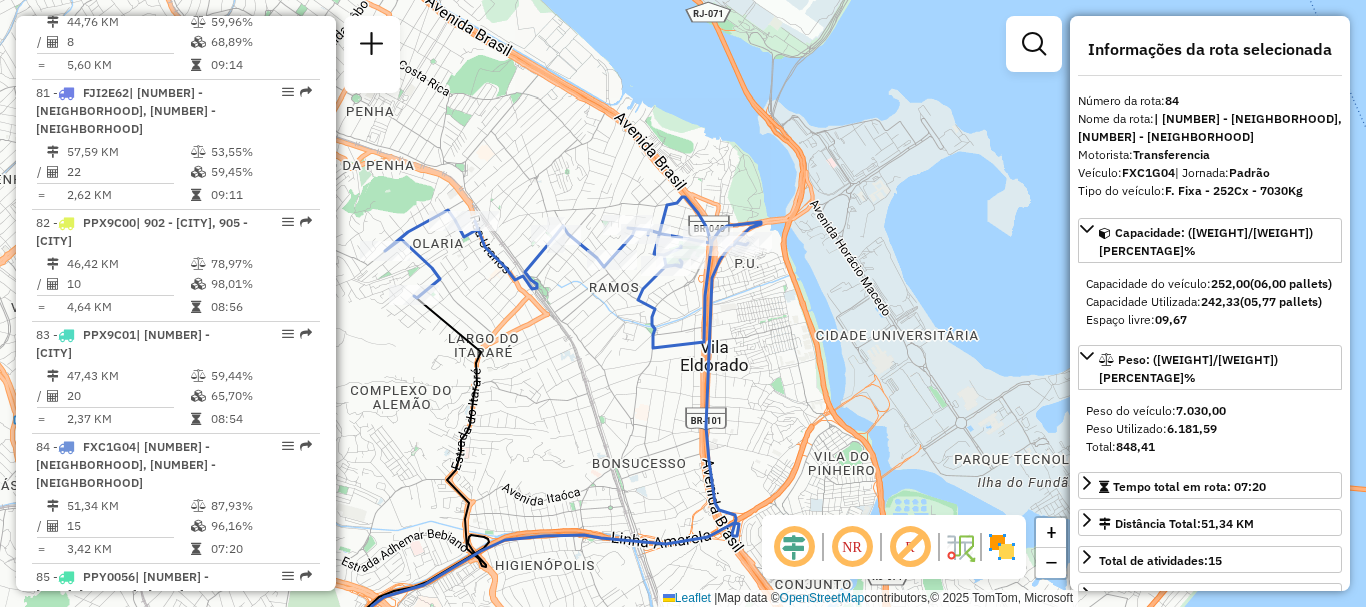 drag, startPoint x: 694, startPoint y: 304, endPoint x: 765, endPoint y: 283, distance: 74.04053 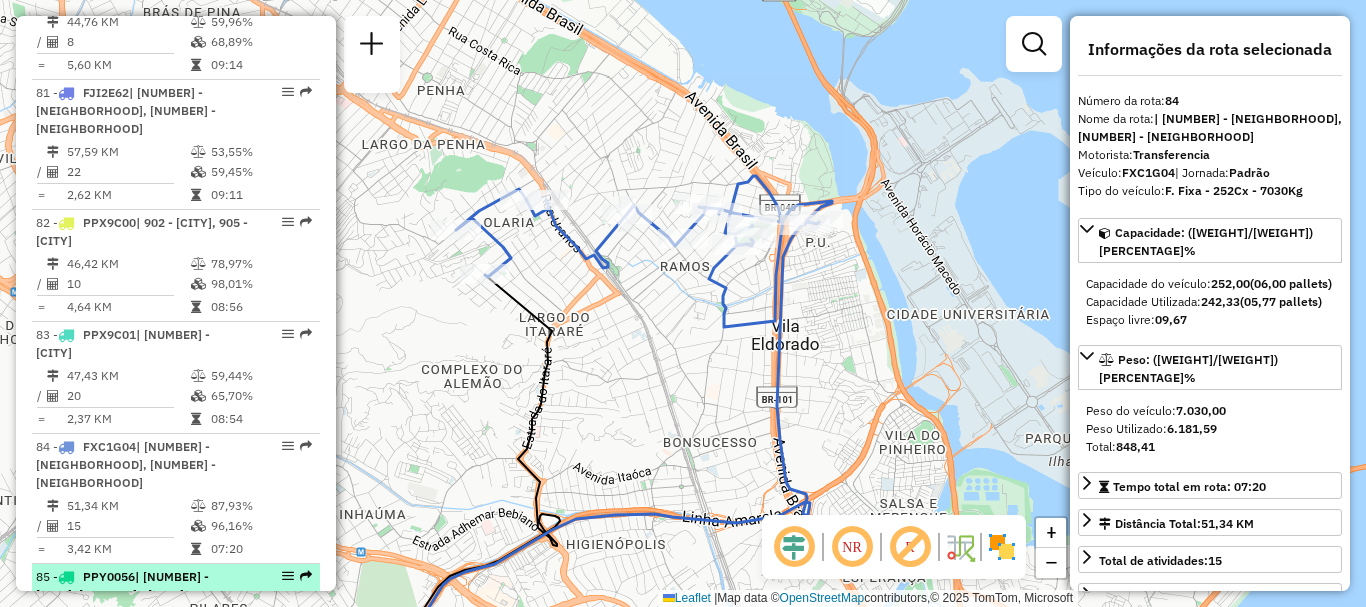 click on "| [NUMBER] - [CITY], [NUMBER] - [CITY], [NUMBER] - [CITY]" at bounding box center [122, 594] 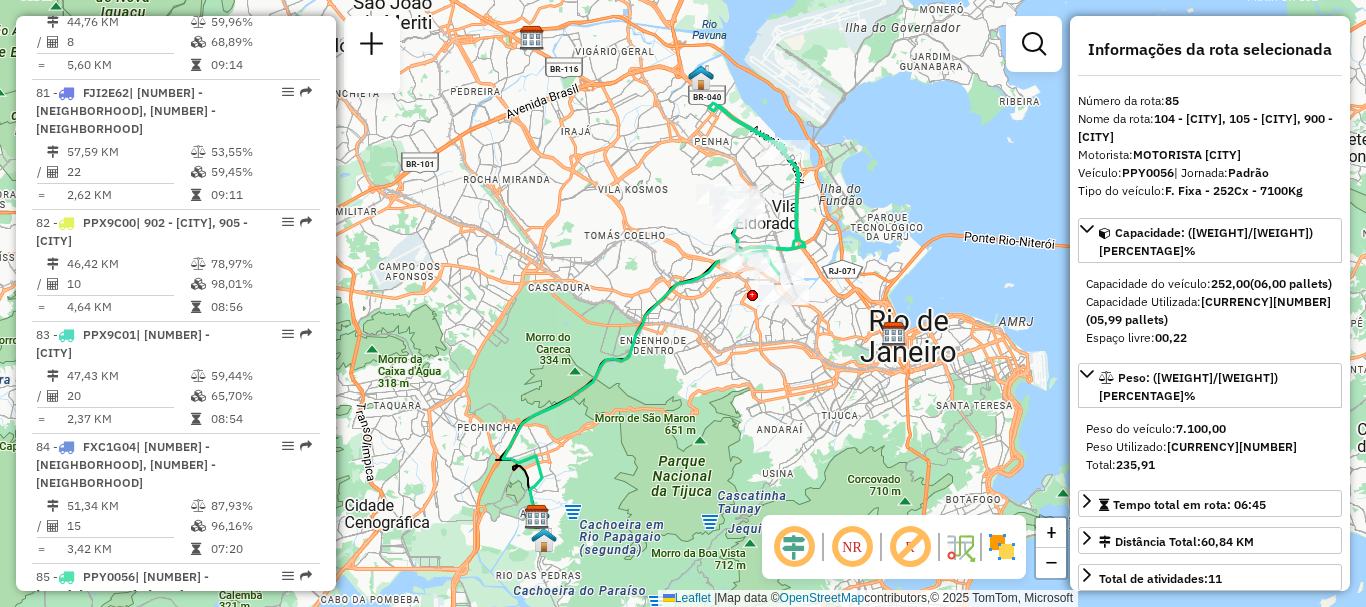 drag, startPoint x: 649, startPoint y: 235, endPoint x: 609, endPoint y: 245, distance: 41.231056 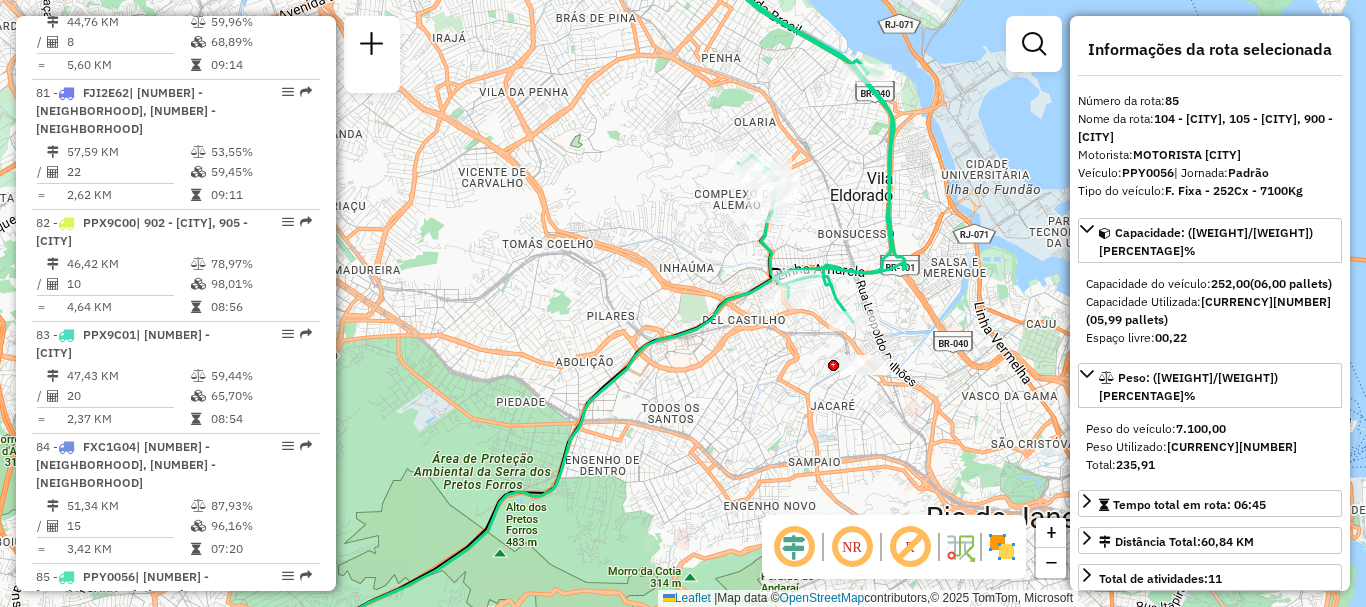 scroll, scrollTop: 8815, scrollLeft: 0, axis: vertical 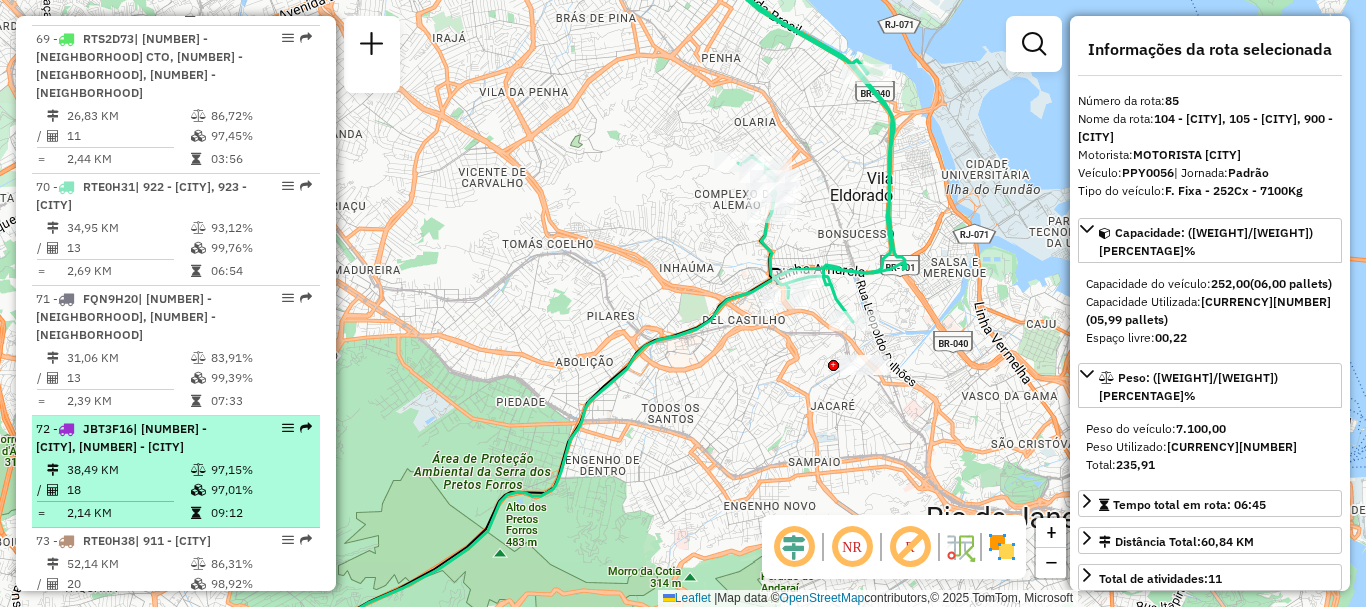 click on "38,49 KM" at bounding box center [128, 470] 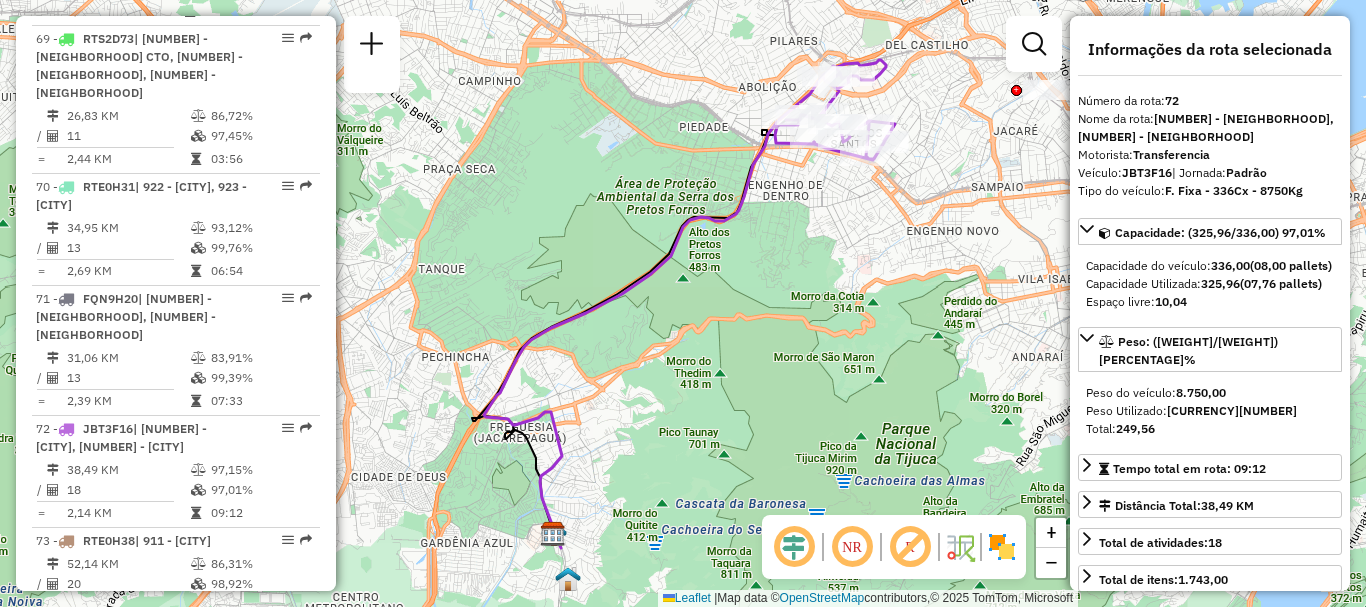 drag, startPoint x: 767, startPoint y: 168, endPoint x: 646, endPoint y: 216, distance: 130.17296 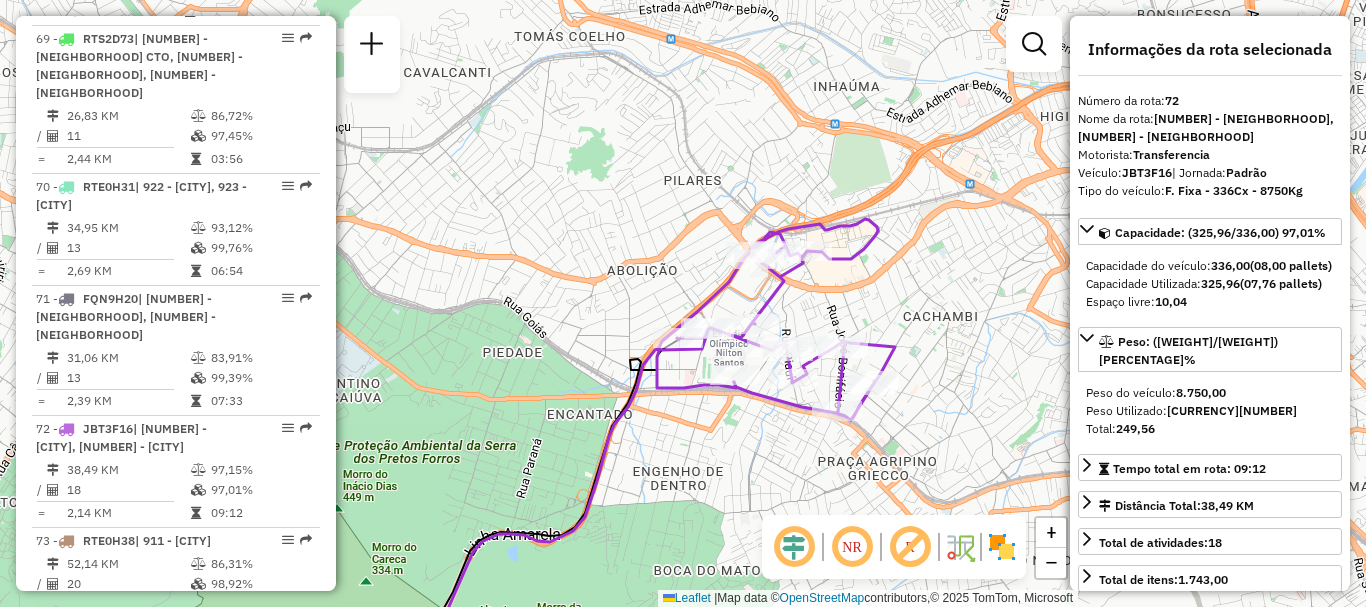 drag, startPoint x: 674, startPoint y: 234, endPoint x: 777, endPoint y: 430, distance: 221.4159 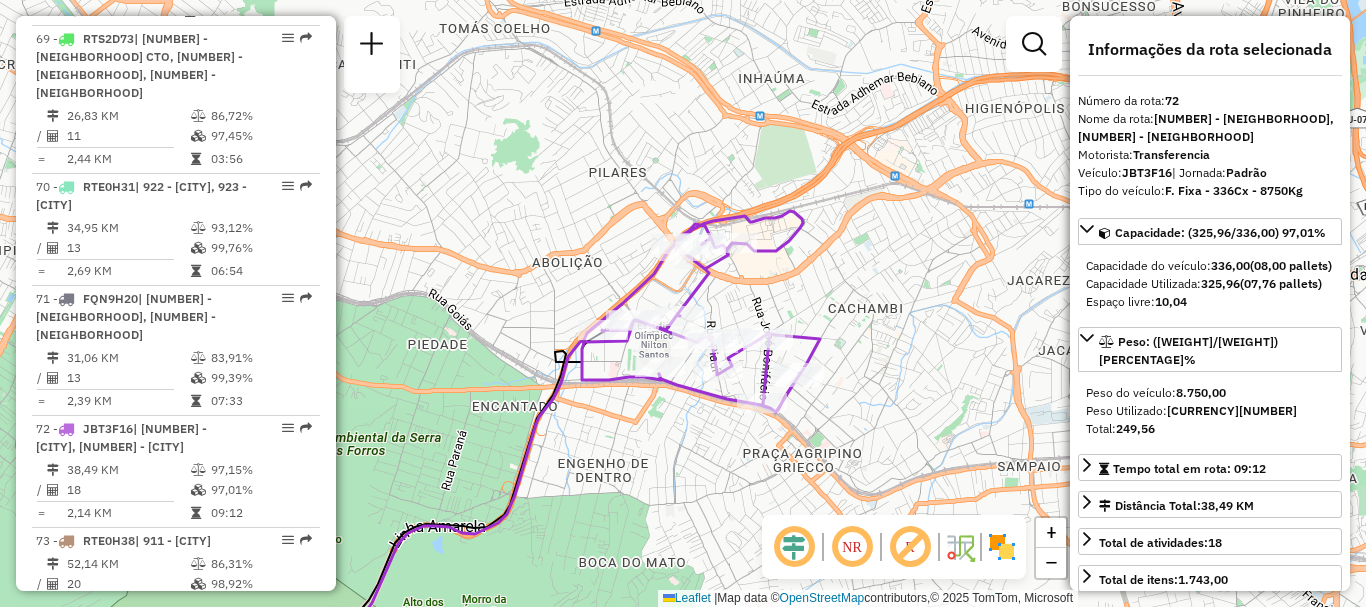 drag, startPoint x: 731, startPoint y: 425, endPoint x: 700, endPoint y: 417, distance: 32.01562 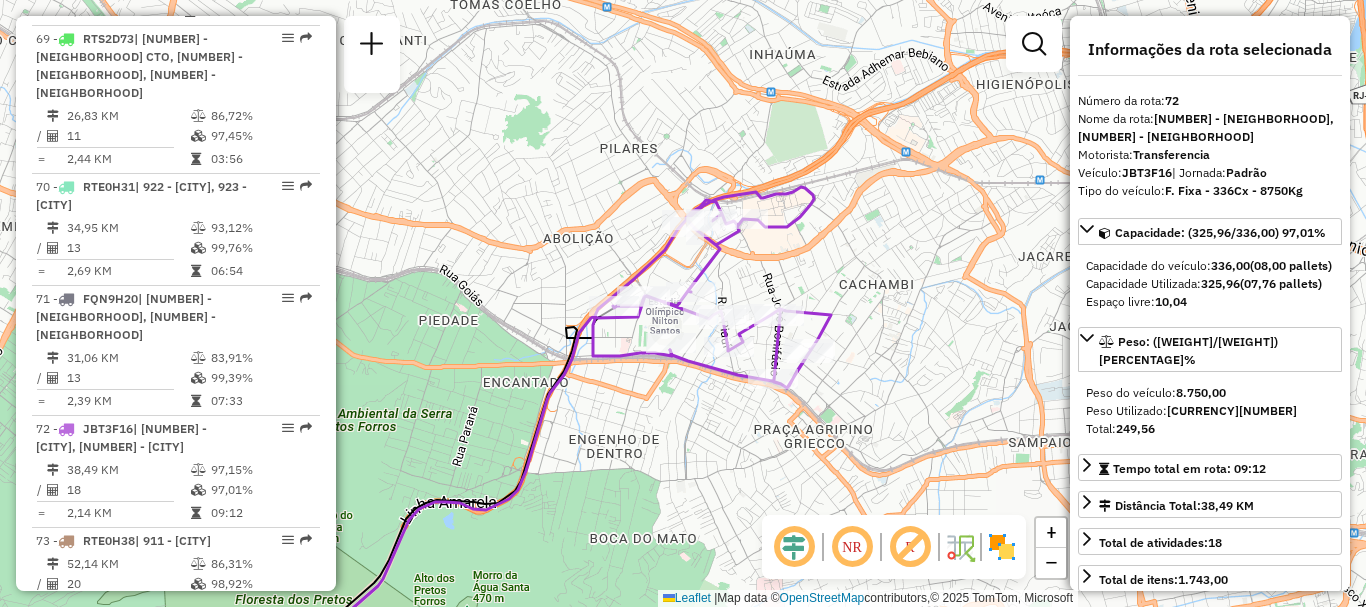 drag, startPoint x: 837, startPoint y: 317, endPoint x: 945, endPoint y: 215, distance: 148.55302 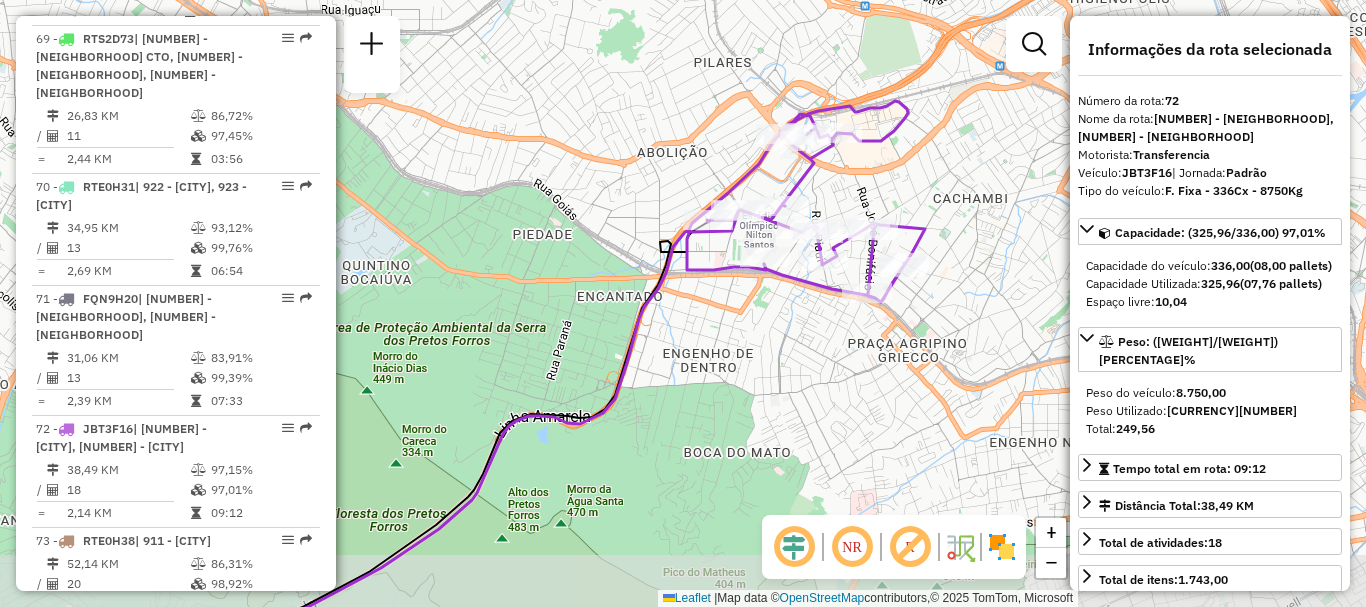 click on "Janela de atendimento Grade de atendimento Capacidade Transportadoras Veículos Cliente Pedidos  Rotas Selecione os dias de semana para filtrar as janelas de atendimento  Seg   Ter   Qua   Qui   Sex   Sáb   Dom  Informe o período da janela de atendimento: De: Até:  Filtrar exatamente a janela do cliente  Considerar janela de atendimento padrão  Selecione os dias de semana para filtrar as grades de atendimento  Seg   Ter   Qua   Qui   Sex   Sáb   Dom   Considerar clientes sem dia de atendimento cadastrado  Clientes fora do dia de atendimento selecionado Filtrar as atividades entre os valores definidos abaixo:  Peso mínimo:   Peso máximo:   Cubagem mínima:   Cubagem máxima:   De:   Até:  Filtrar as atividades entre o tempo de atendimento definido abaixo:  De:   Até:   Considerar capacidade total dos clientes não roteirizados Transportadora: Selecione um ou mais itens Tipo de veículo: Selecione um ou mais itens Veículo: Selecione um ou mais itens Motorista: Selecione um ou mais itens Nome: Rótulo:" 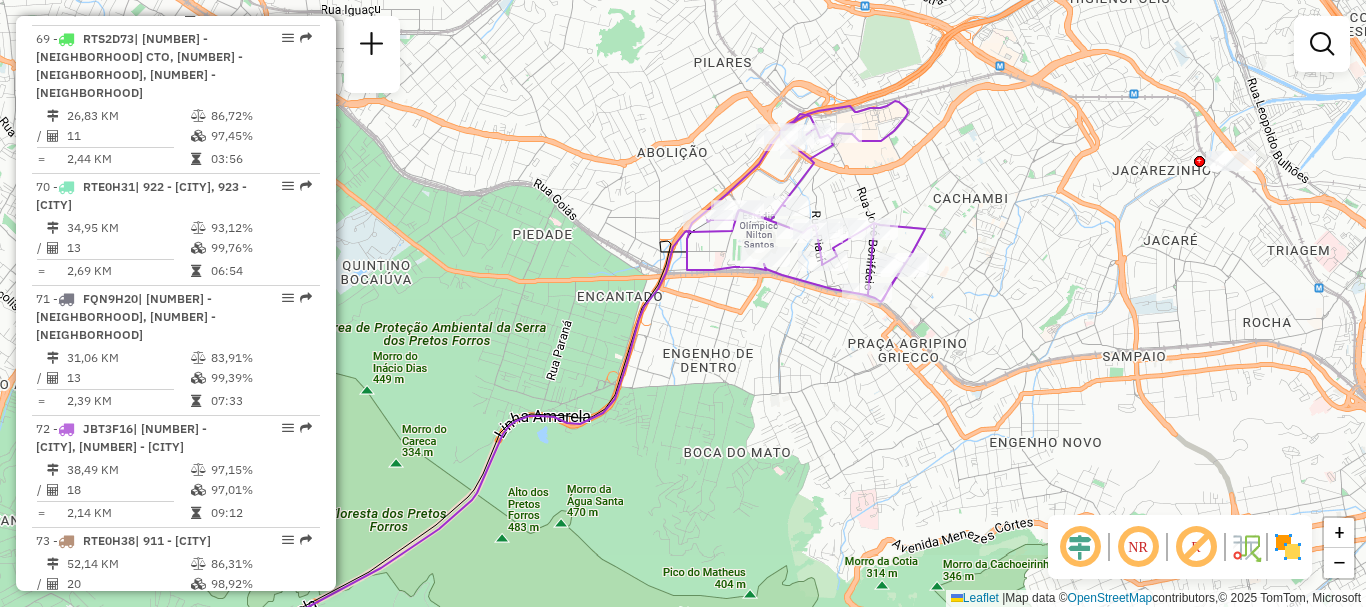 scroll, scrollTop: 9935, scrollLeft: 0, axis: vertical 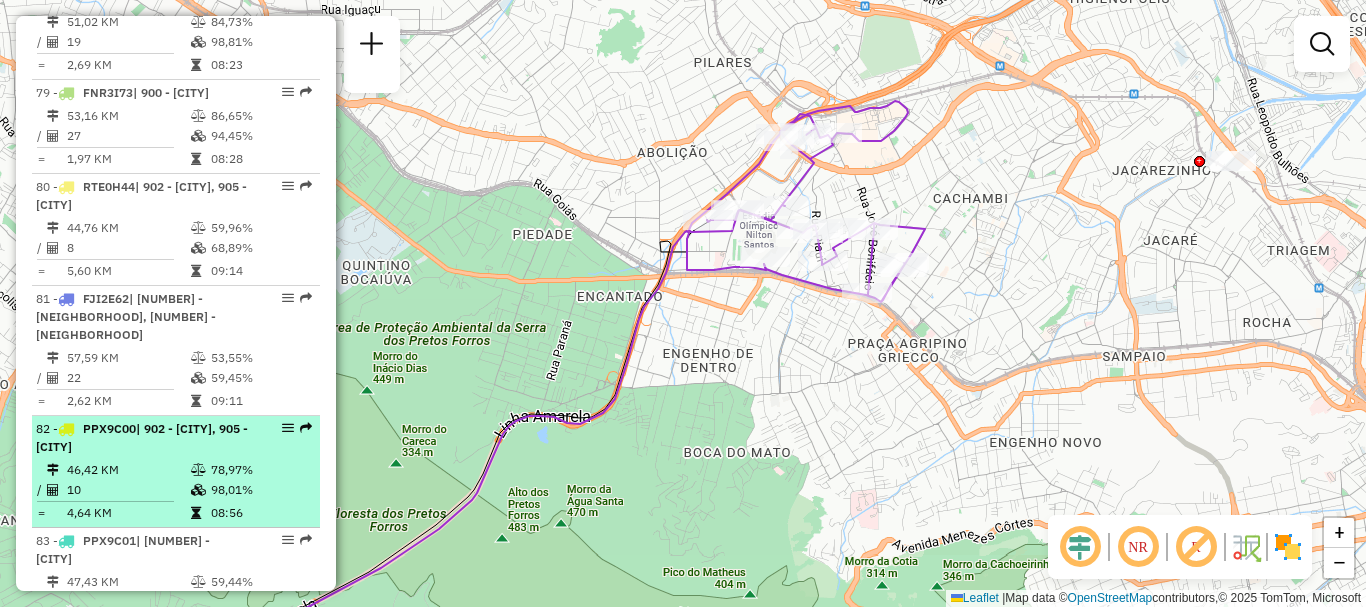 click on "| 902 - [CITY], 905 - [CITY]" at bounding box center (142, 437) 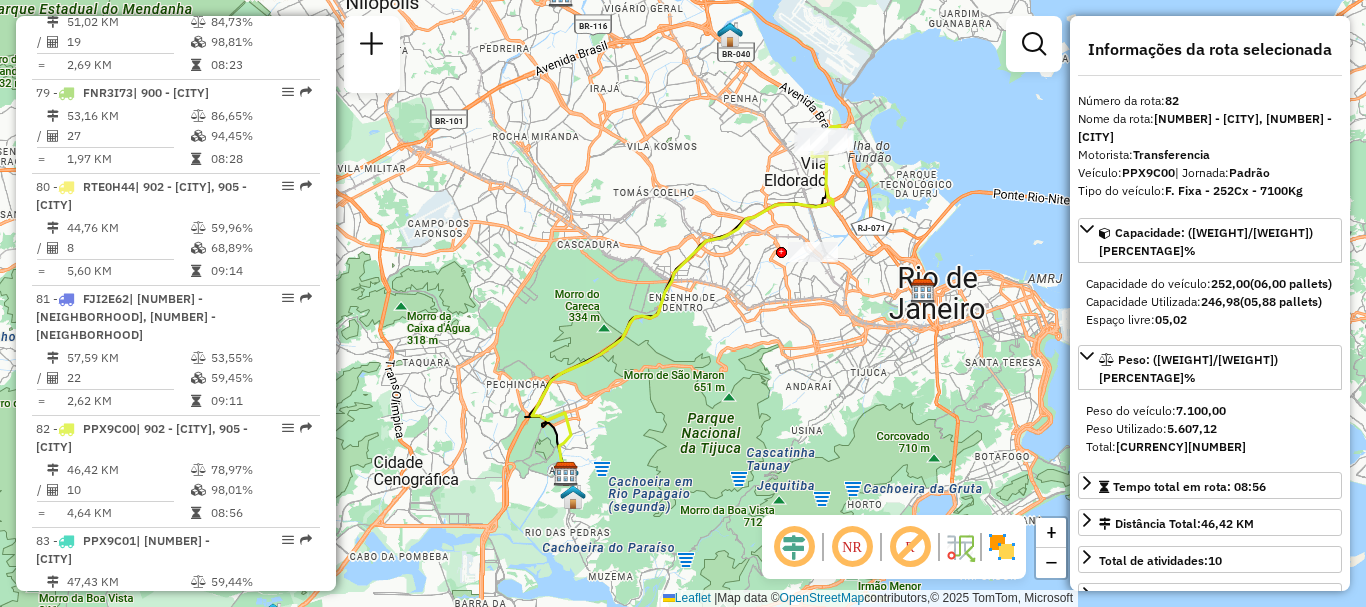 drag, startPoint x: 821, startPoint y: 186, endPoint x: 734, endPoint y: 206, distance: 89.26926 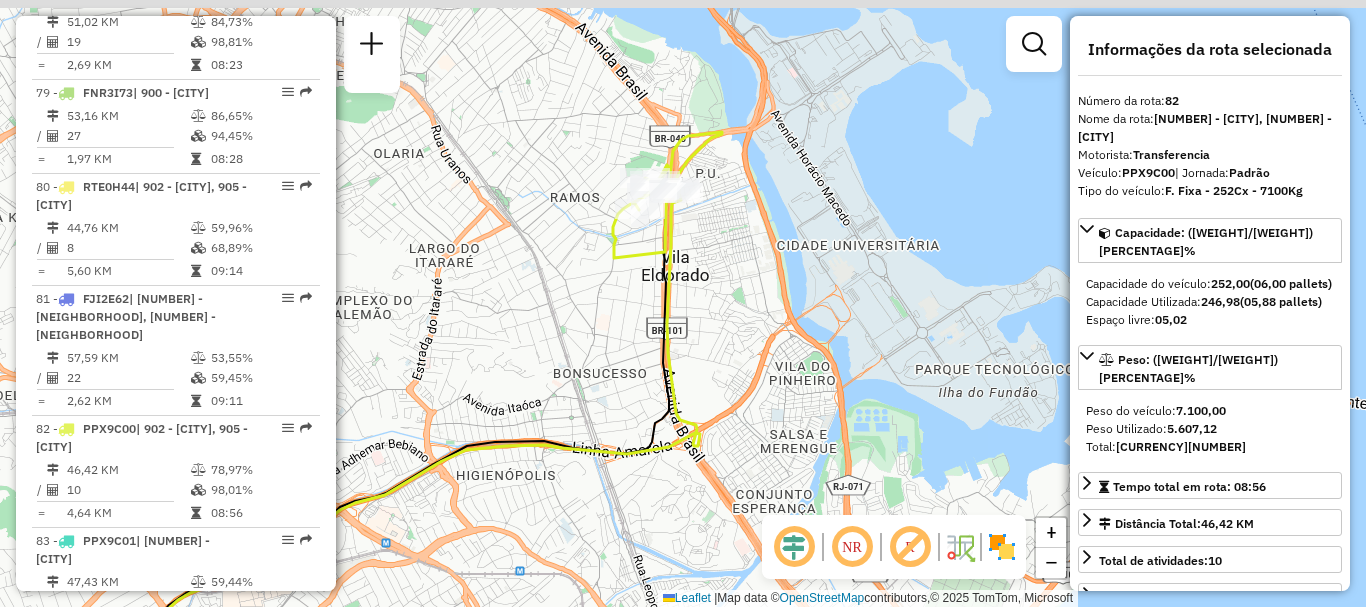 drag, startPoint x: 645, startPoint y: 271, endPoint x: 642, endPoint y: 288, distance: 17.262676 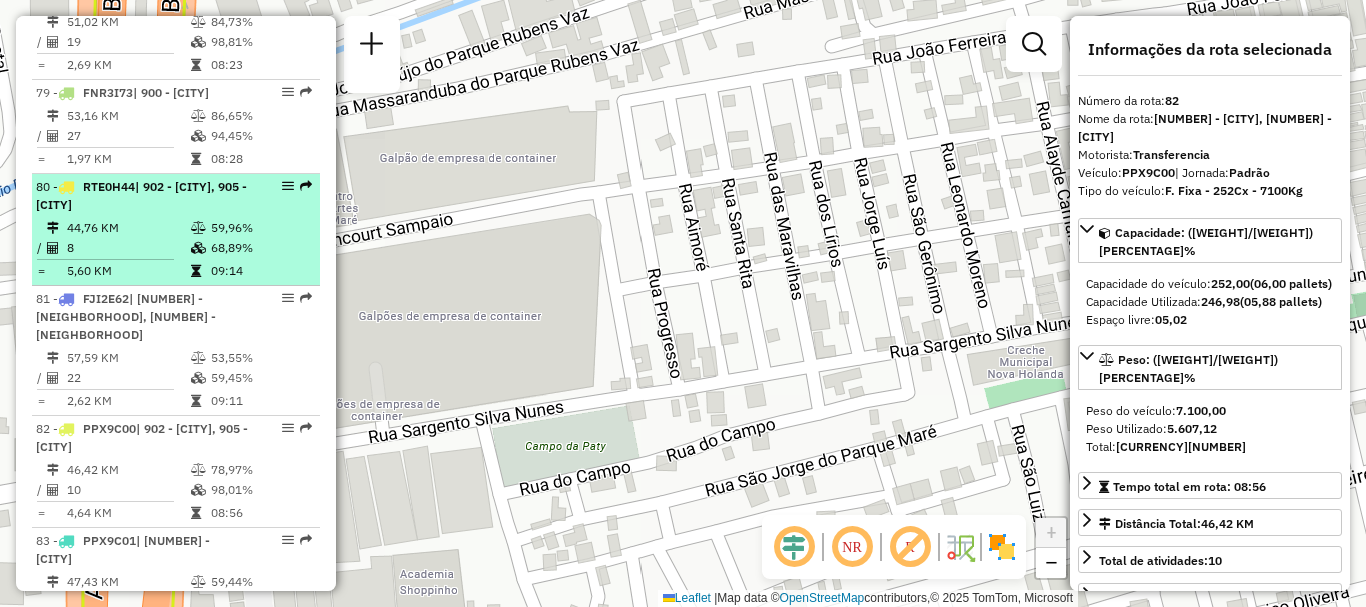 click on "| 902 - [CITY], 905 - [CITY]" at bounding box center [141, 195] 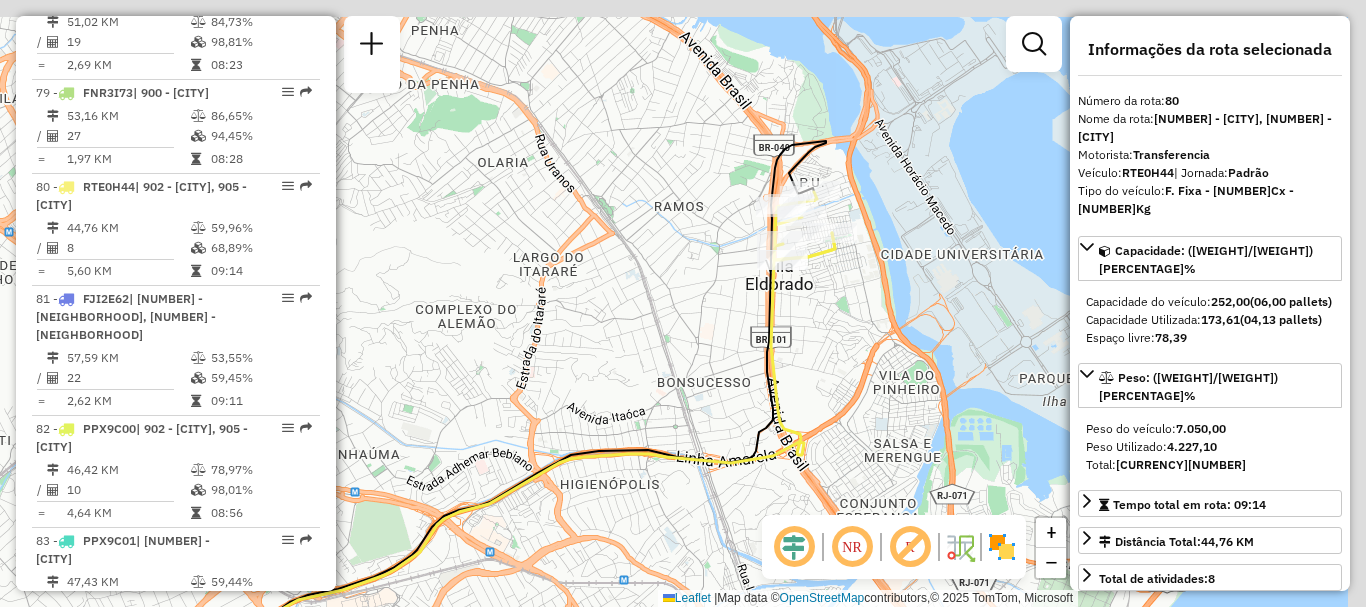 drag, startPoint x: 706, startPoint y: 218, endPoint x: 696, endPoint y: 220, distance: 10.198039 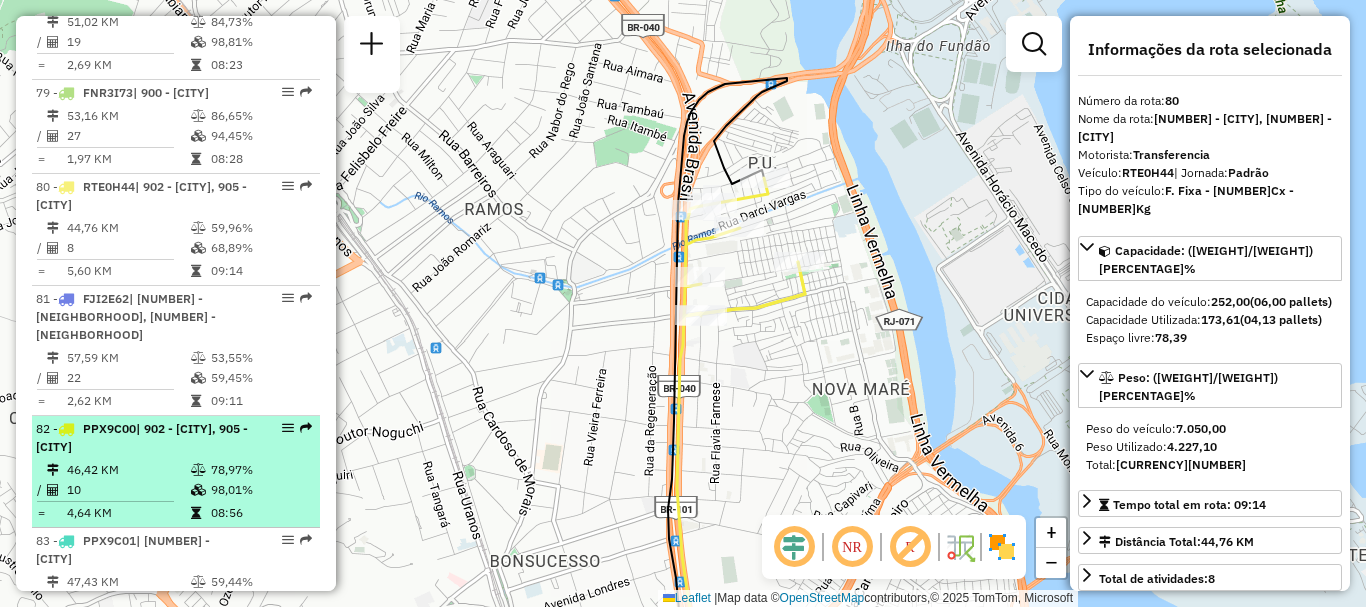 click on "[NUMBER] - [PLATE] | [NUMBER] - [NEIGHBORHOOD], [NUMBER] - [NEIGHBORHOOD]" at bounding box center [142, 438] 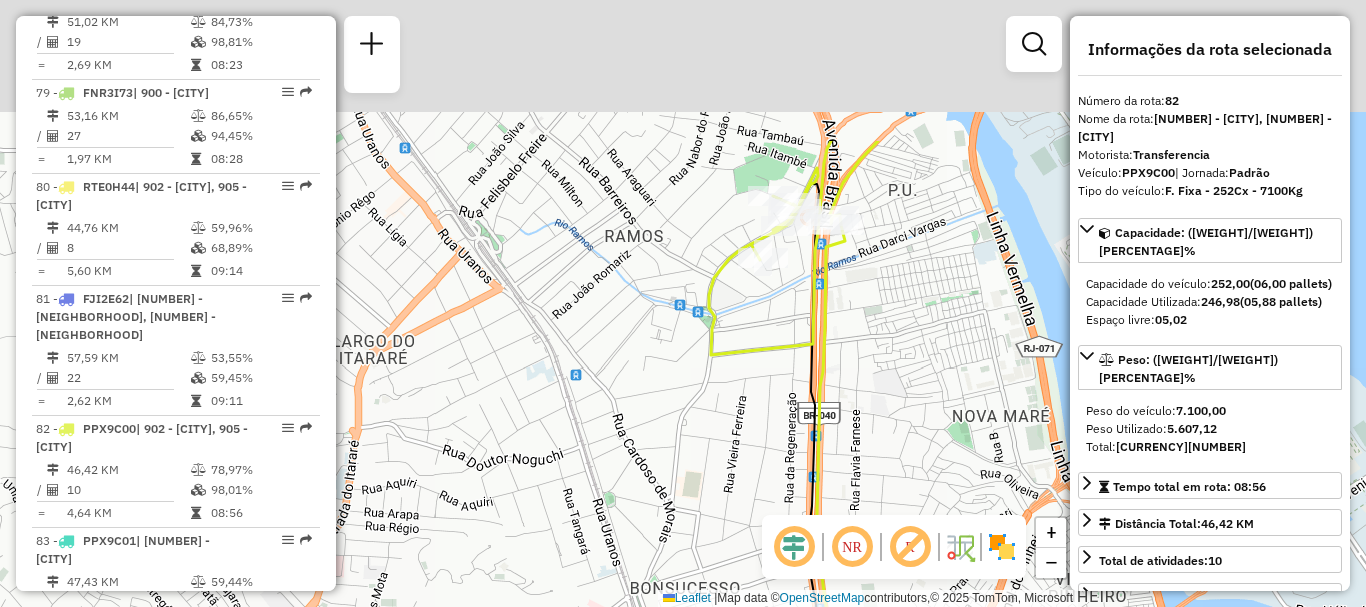 drag, startPoint x: 845, startPoint y: 279, endPoint x: 845, endPoint y: 310, distance: 31 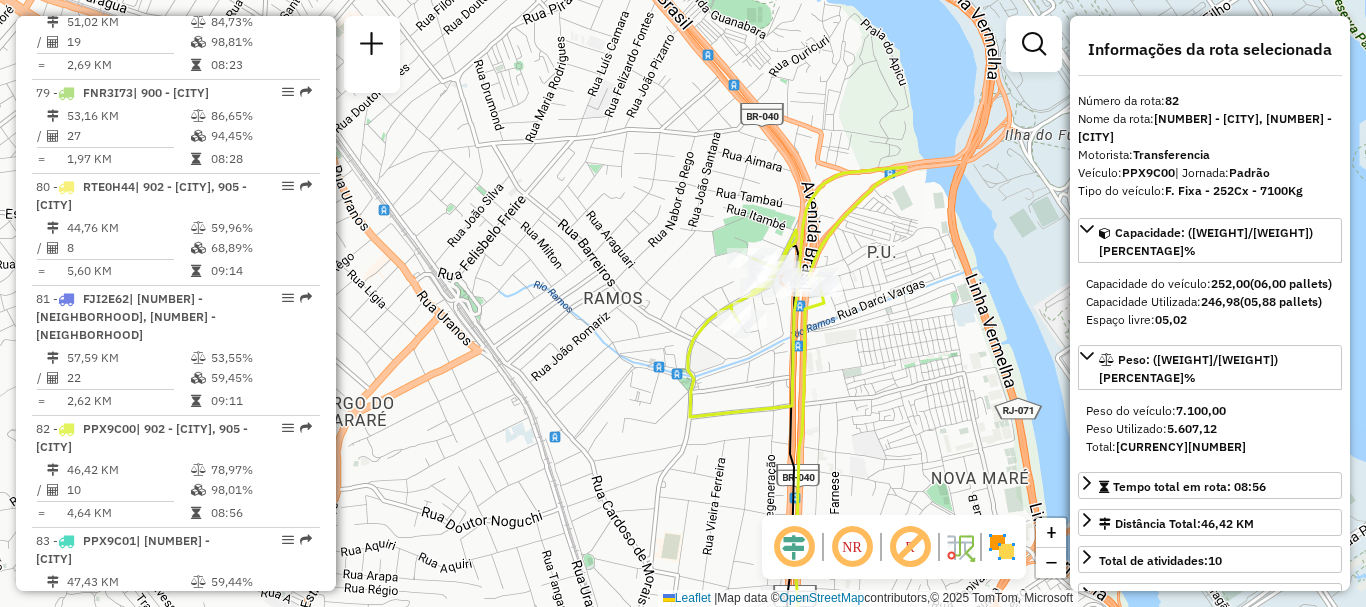 click on "84 - FXC1G04 | 901 - [CITY], 902 - [CITY]" at bounding box center [142, 671] 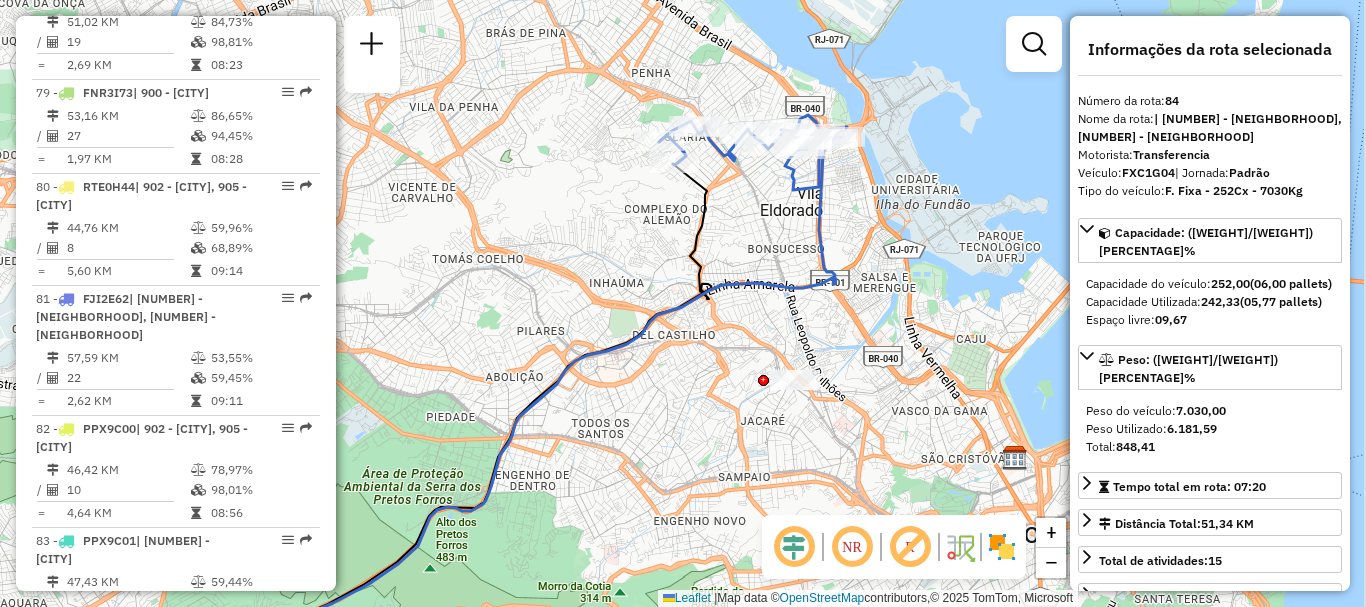 drag, startPoint x: 727, startPoint y: 168, endPoint x: 667, endPoint y: 238, distance: 92.19544 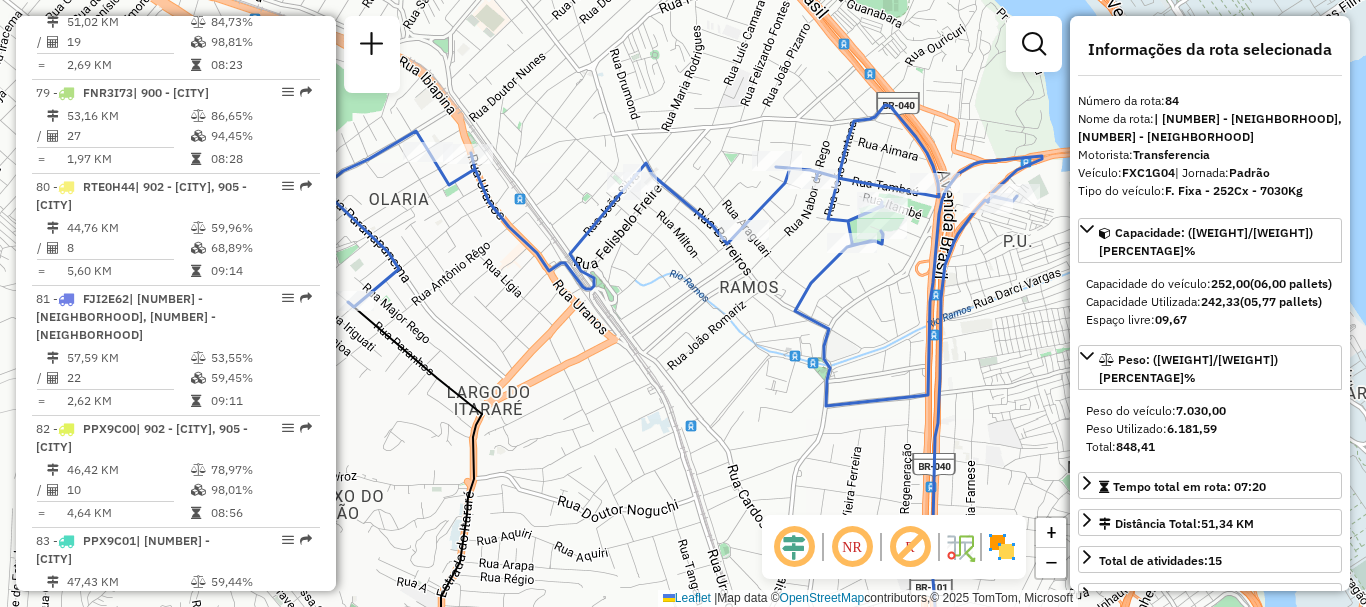 drag, startPoint x: 810, startPoint y: 235, endPoint x: 808, endPoint y: 283, distance: 48.04165 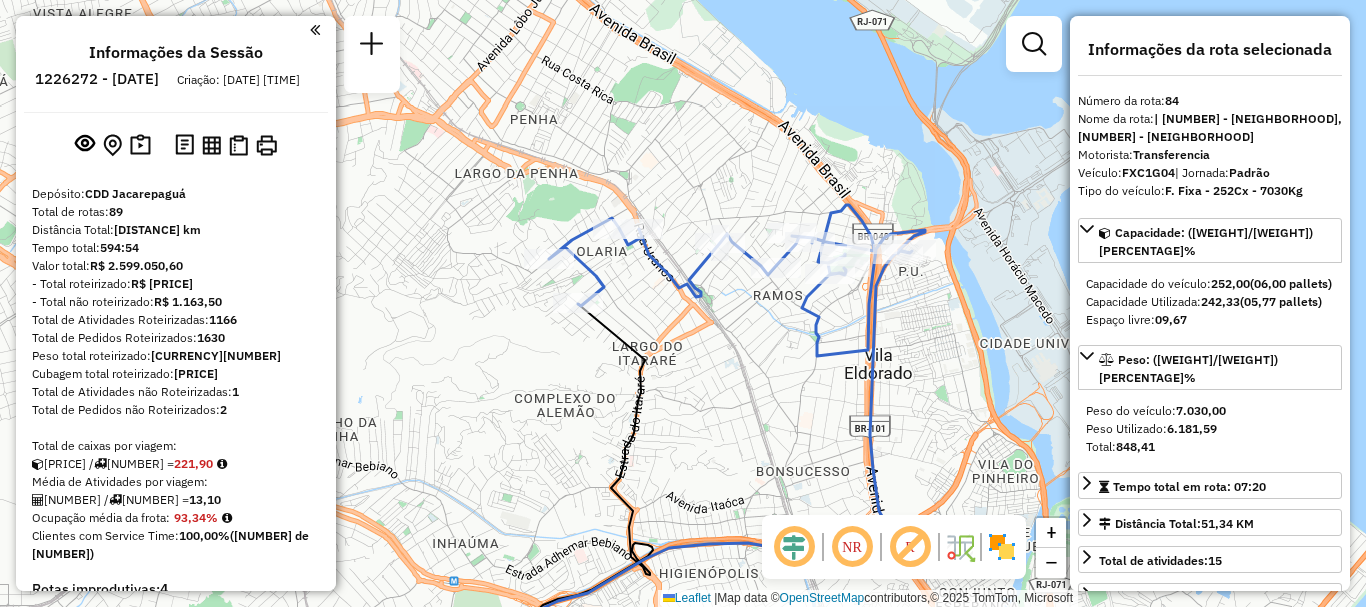 scroll, scrollTop: 9021, scrollLeft: 0, axis: vertical 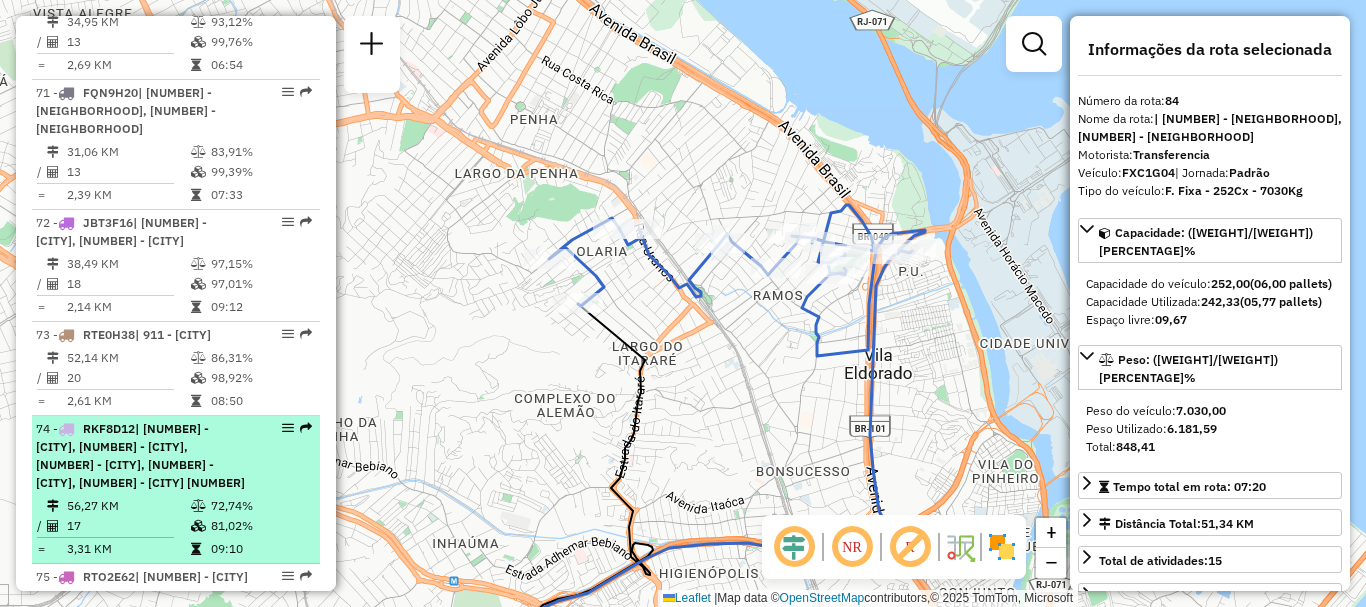 click on "[NUMBER] - [PLATE] | [NUMBER] - [NEIGHBORHOOD], [NUMBER] - [NEIGHBORHOOD], [NUMBER] - [NEIGHBORHOOD], [NUMBER] - [NEIGHBORHOOD], [NUMBER] - [NEIGHBORHOOD] 1 PAV" at bounding box center (142, 456) 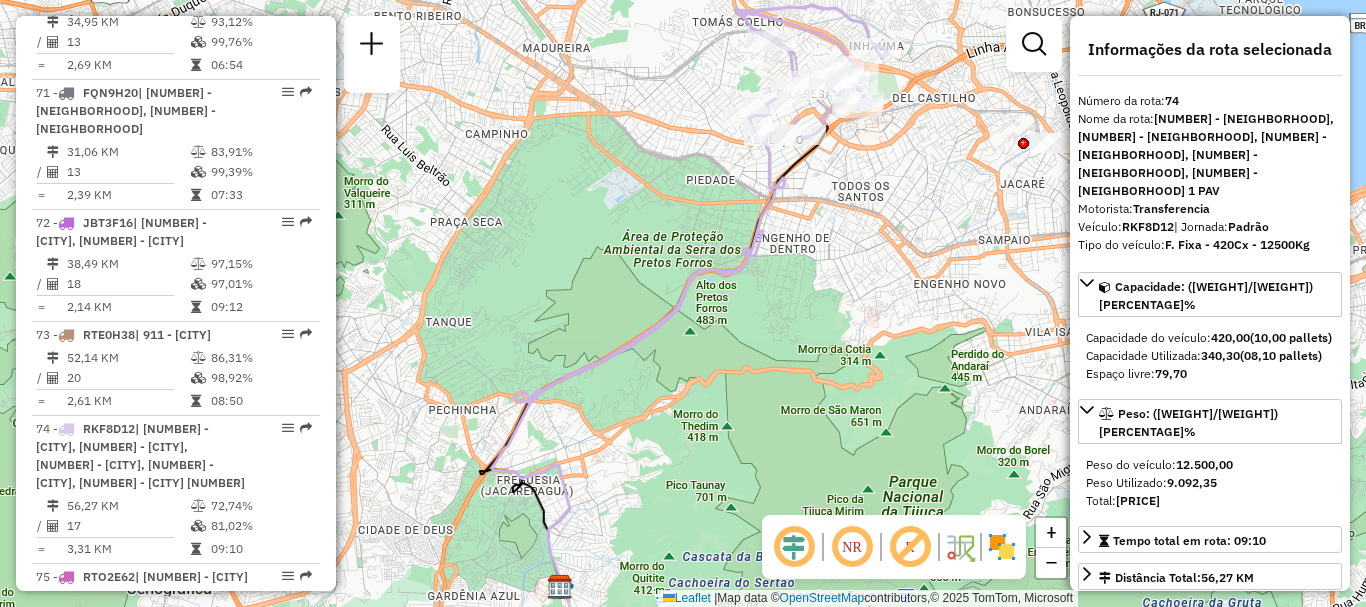 drag, startPoint x: 719, startPoint y: 145, endPoint x: 605, endPoint y: 229, distance: 141.60509 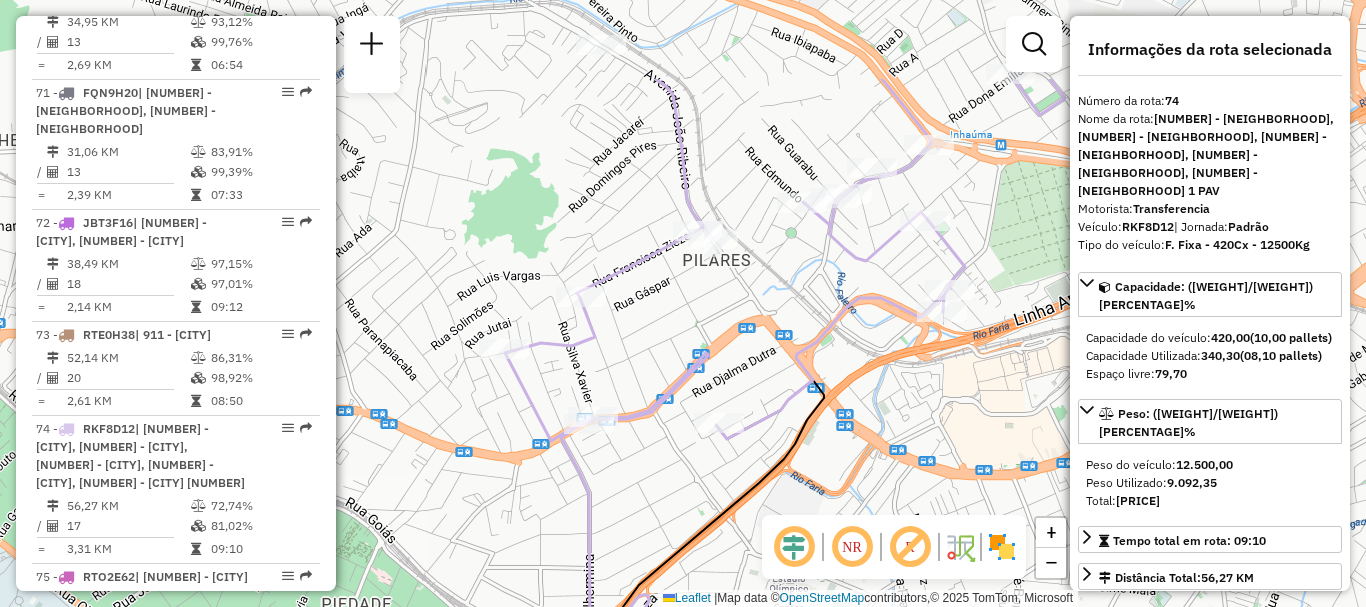 drag, startPoint x: 761, startPoint y: 188, endPoint x: 849, endPoint y: 328, distance: 165.36021 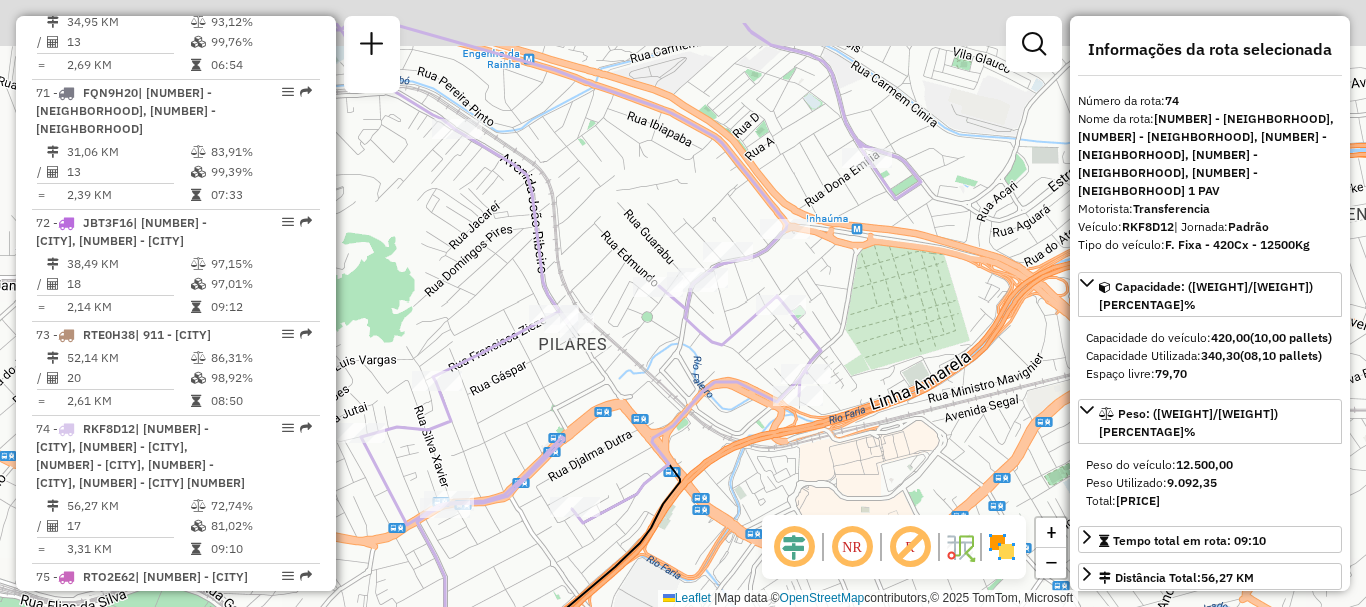 drag, startPoint x: 626, startPoint y: 202, endPoint x: 481, endPoint y: 287, distance: 168.07736 